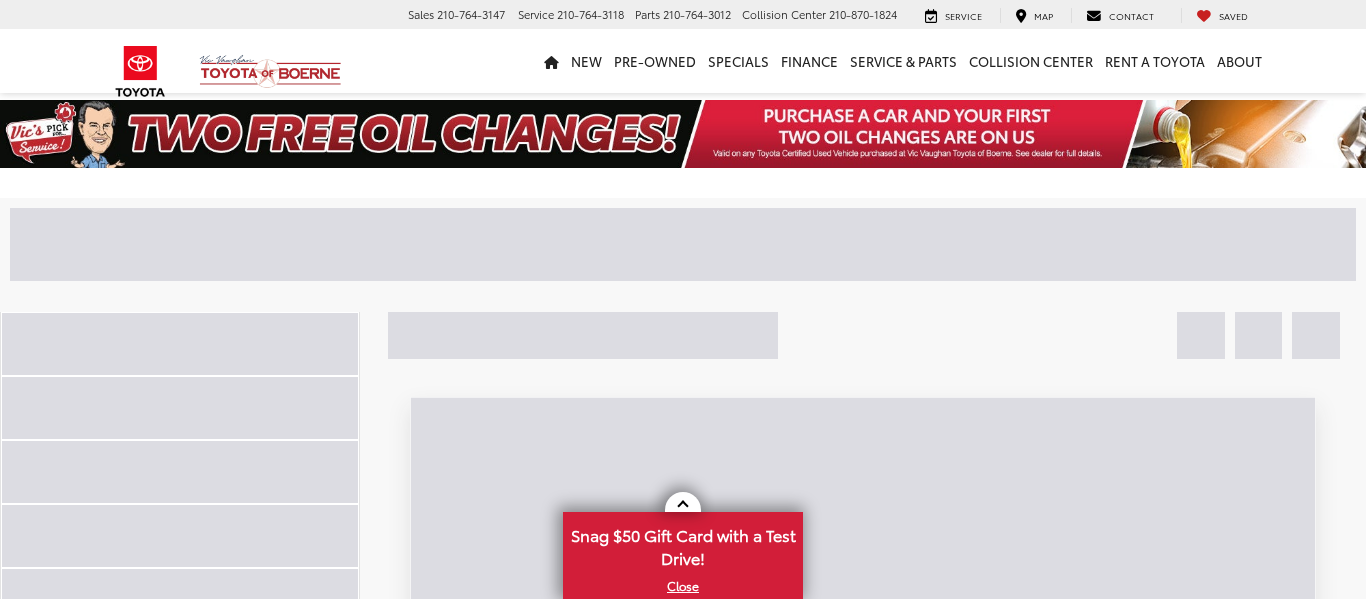 scroll, scrollTop: 0, scrollLeft: 0, axis: both 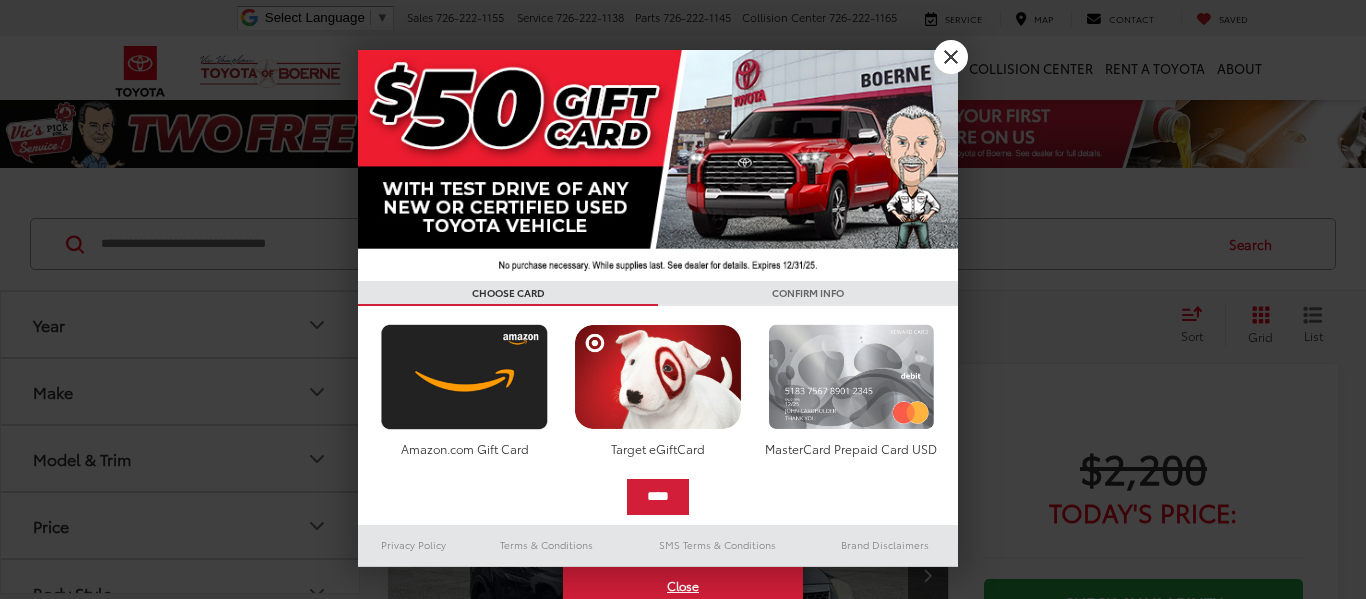 click at bounding box center [851, 377] 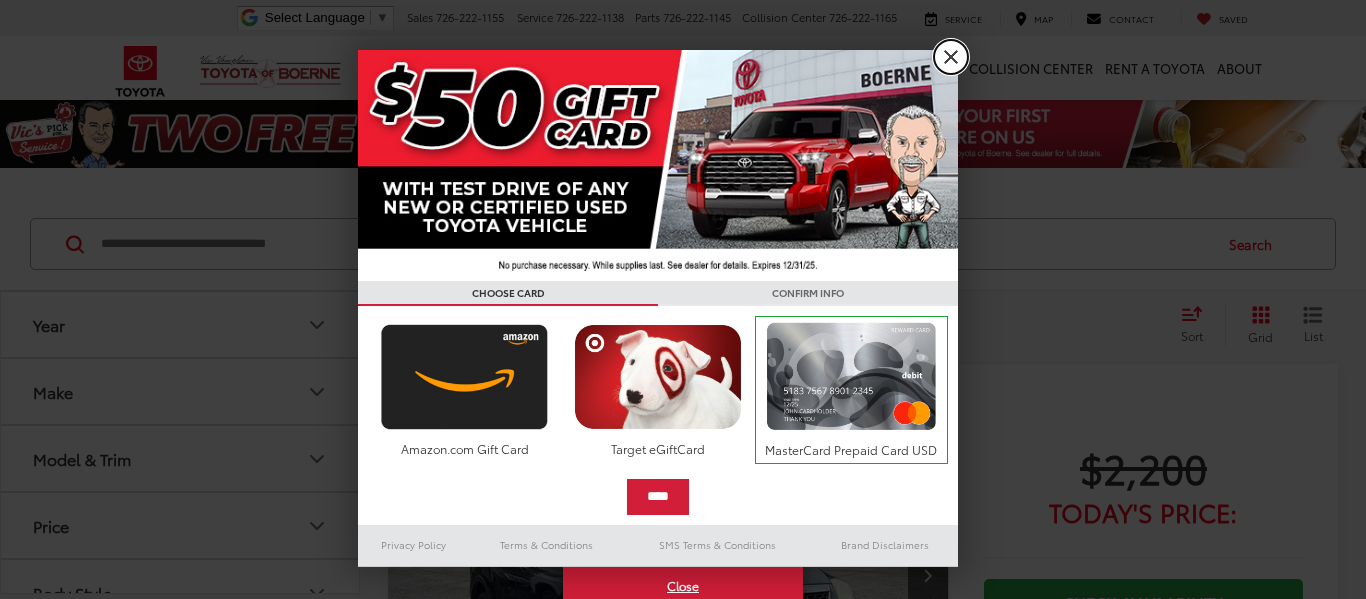 click on "X" at bounding box center (951, 57) 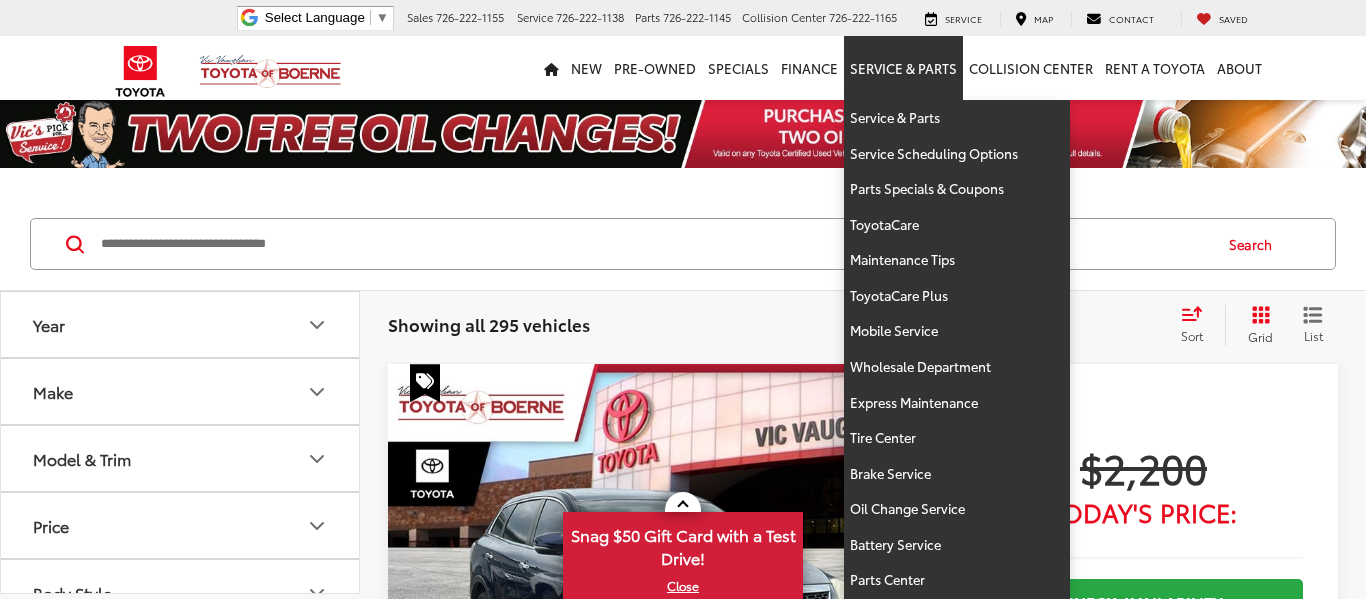 scroll, scrollTop: 0, scrollLeft: 0, axis: both 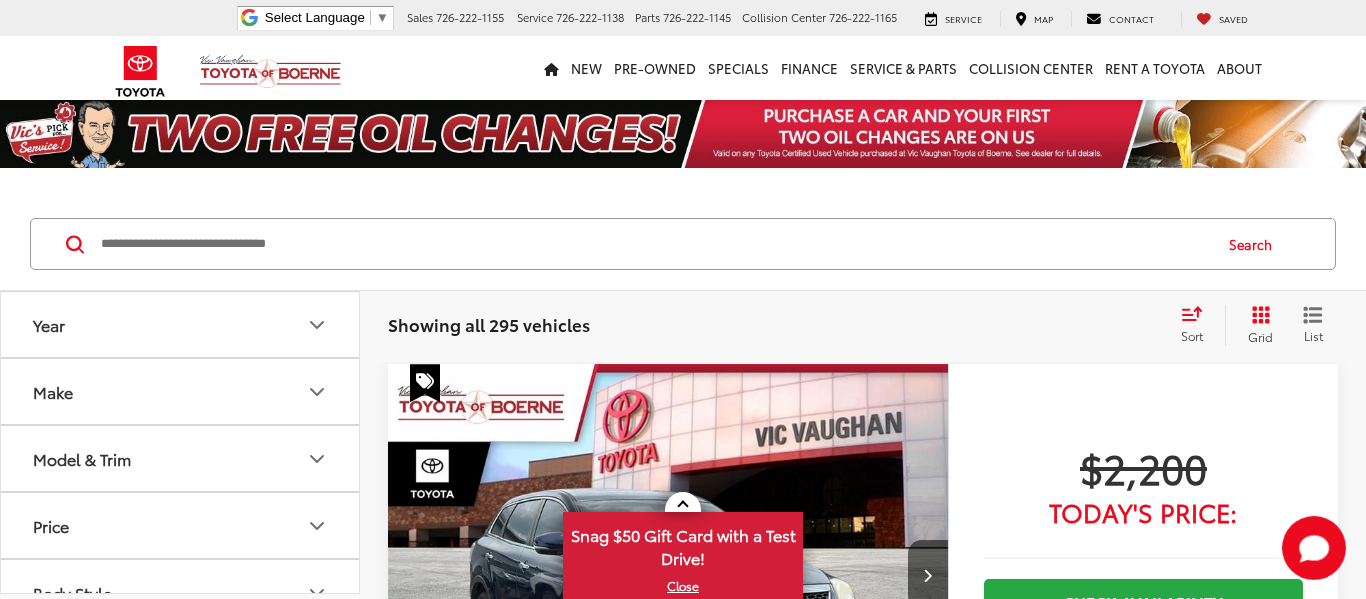 click on "Year" at bounding box center [181, 324] 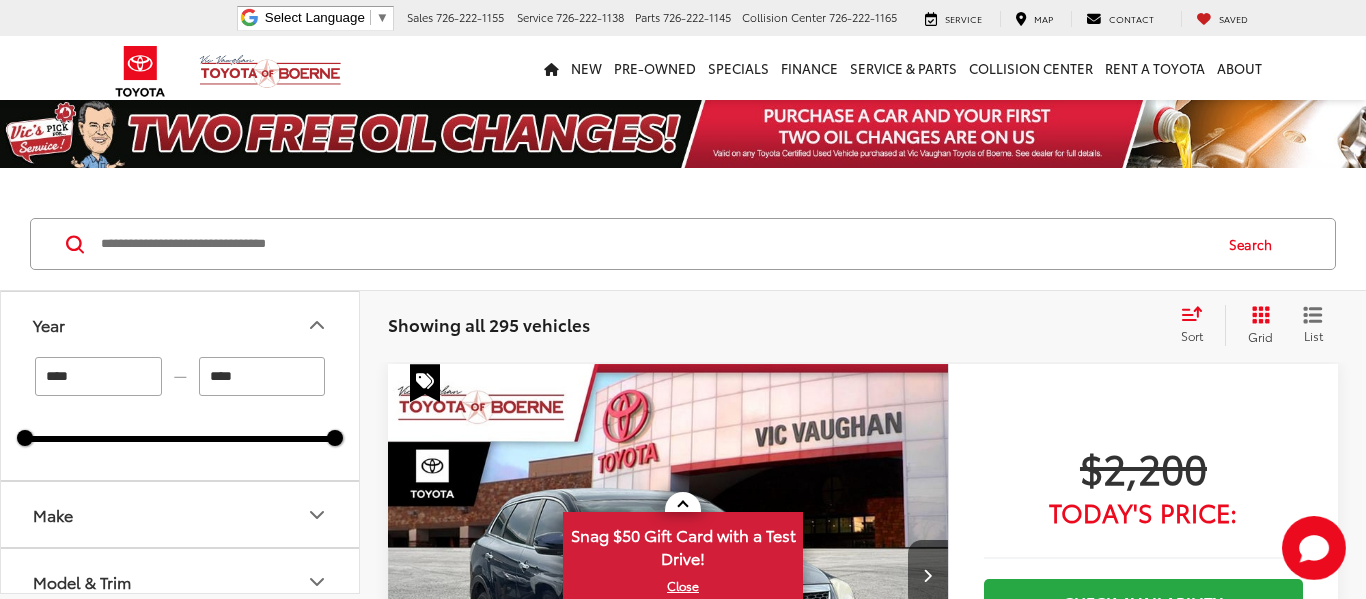 click on "****" at bounding box center (262, 376) 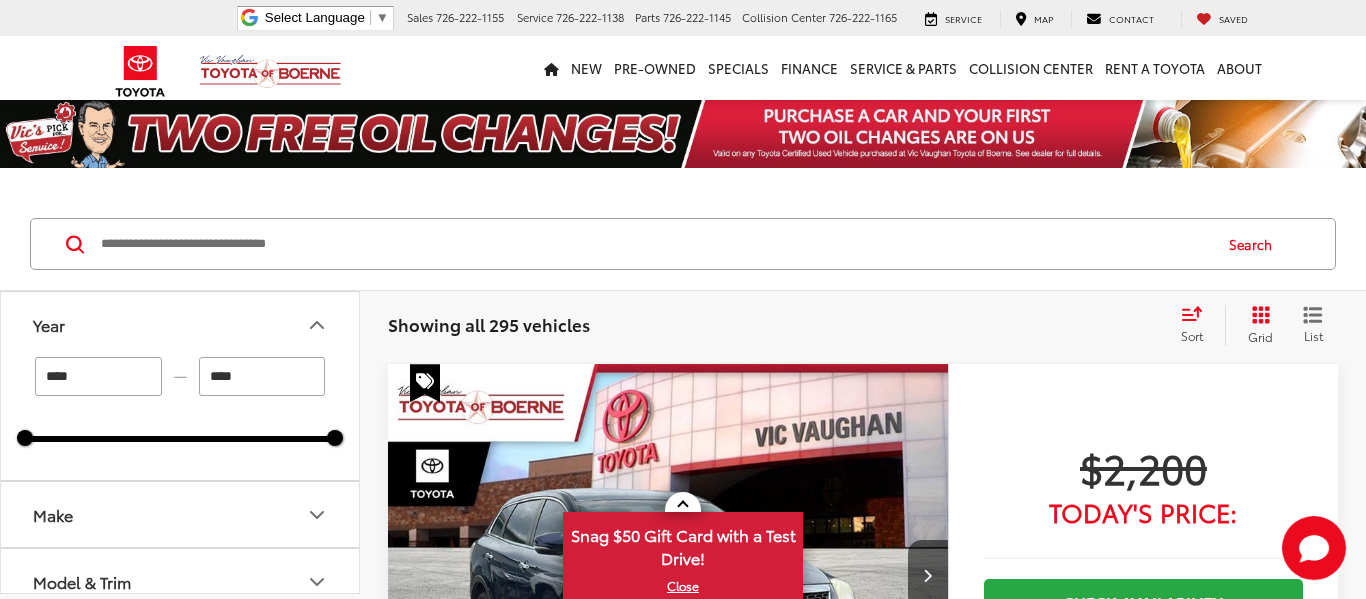 click on "****" at bounding box center (98, 376) 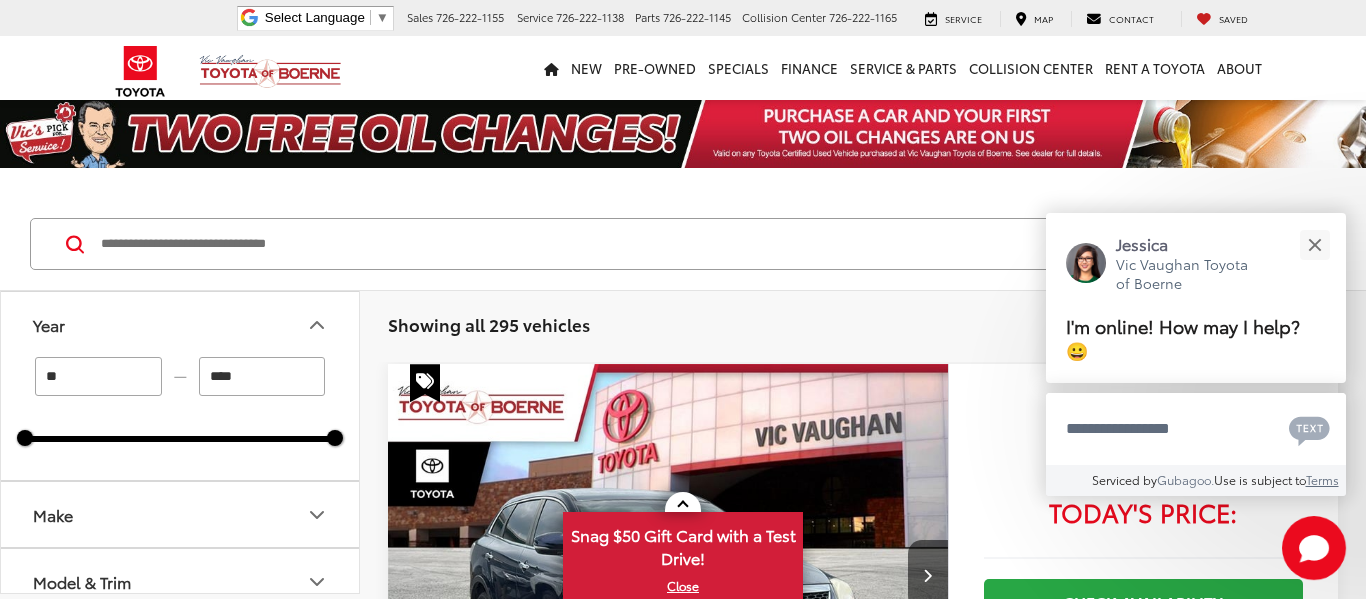 type on "*" 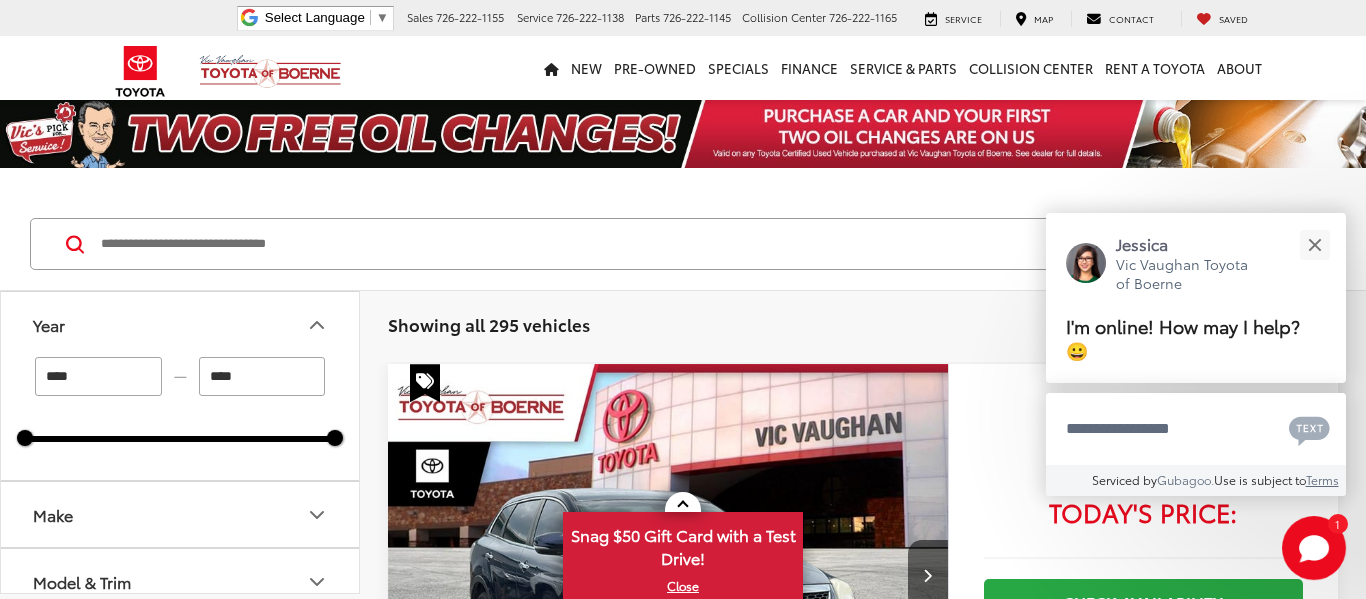 type on "****" 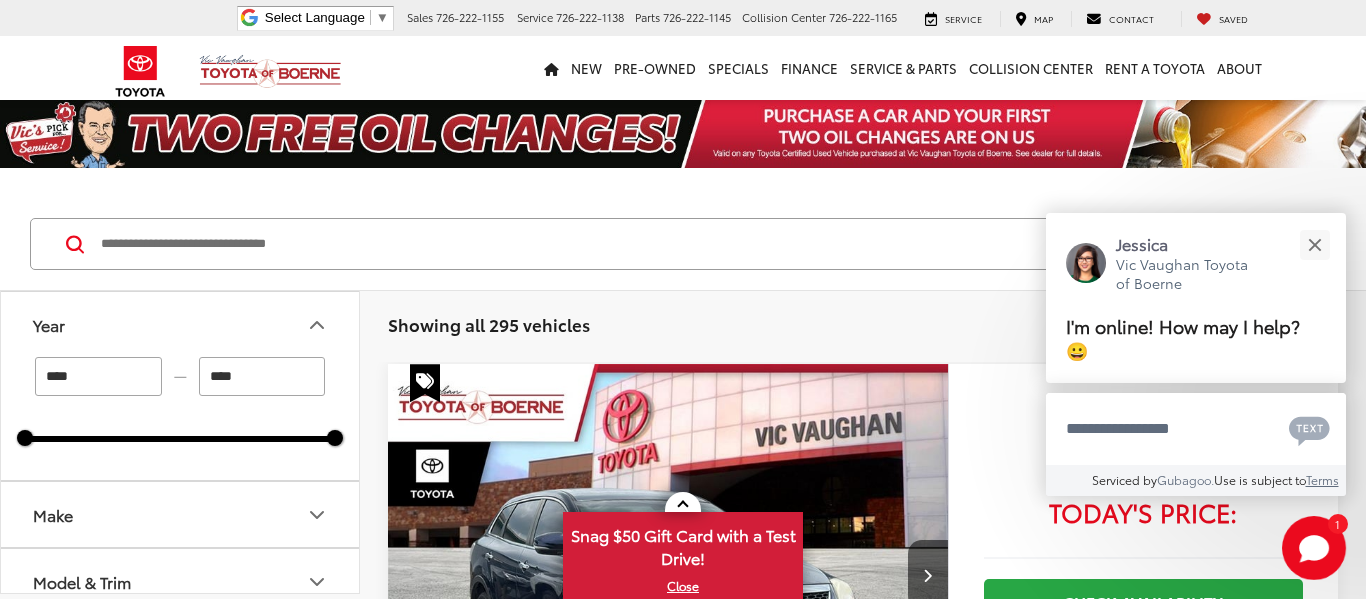 click on "****" at bounding box center [262, 376] 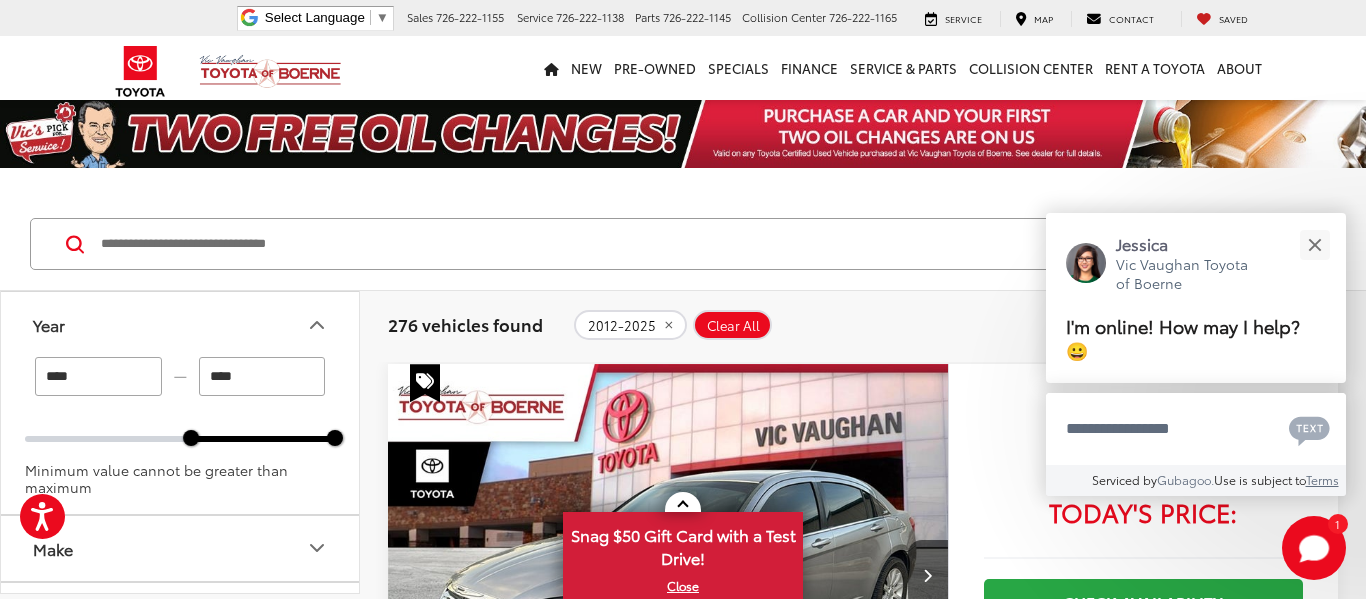 click on "****" at bounding box center [262, 376] 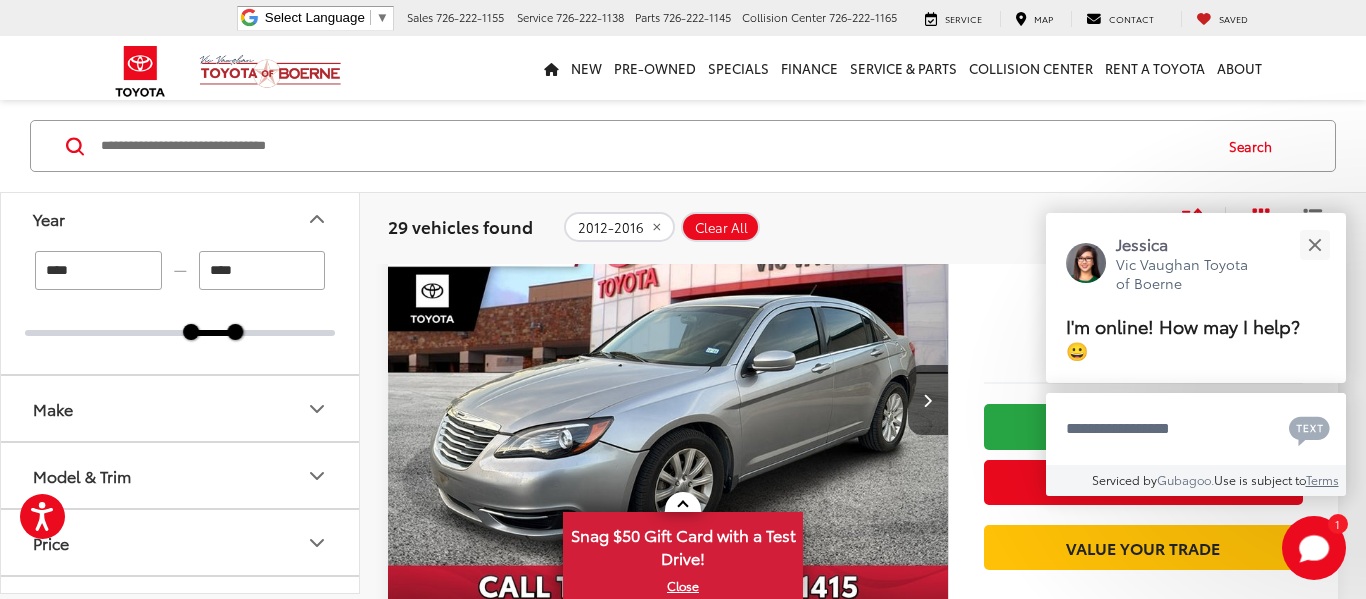 scroll, scrollTop: 177, scrollLeft: 0, axis: vertical 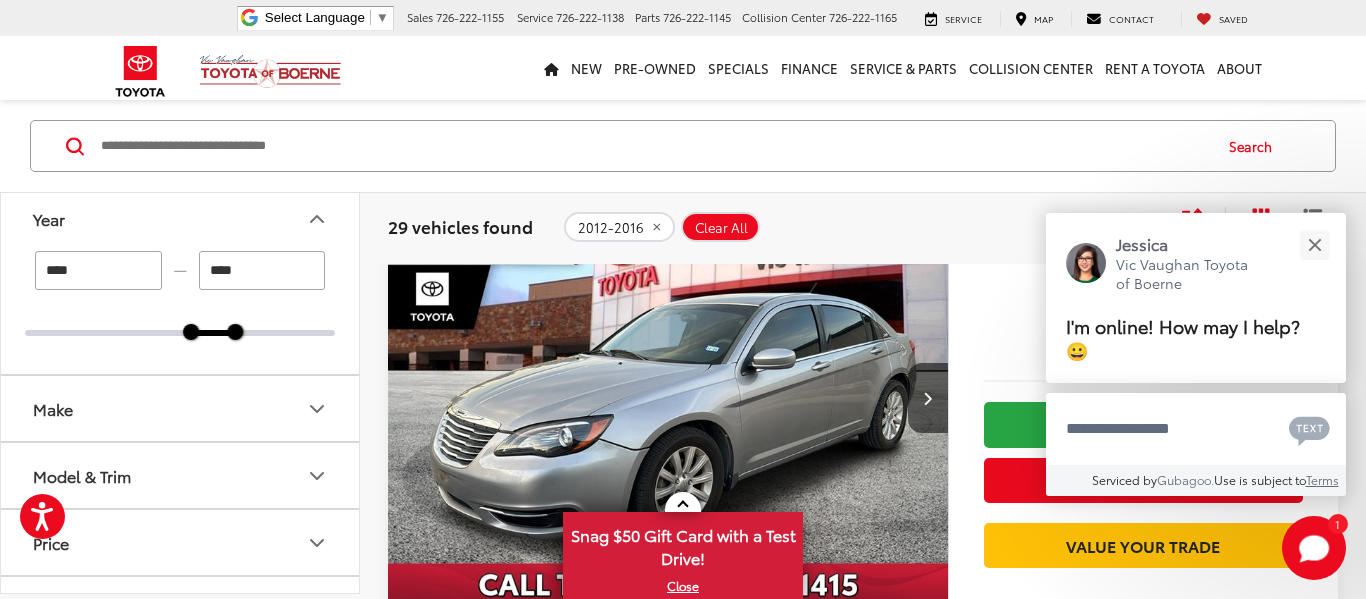 click on "Make" at bounding box center [181, 409] 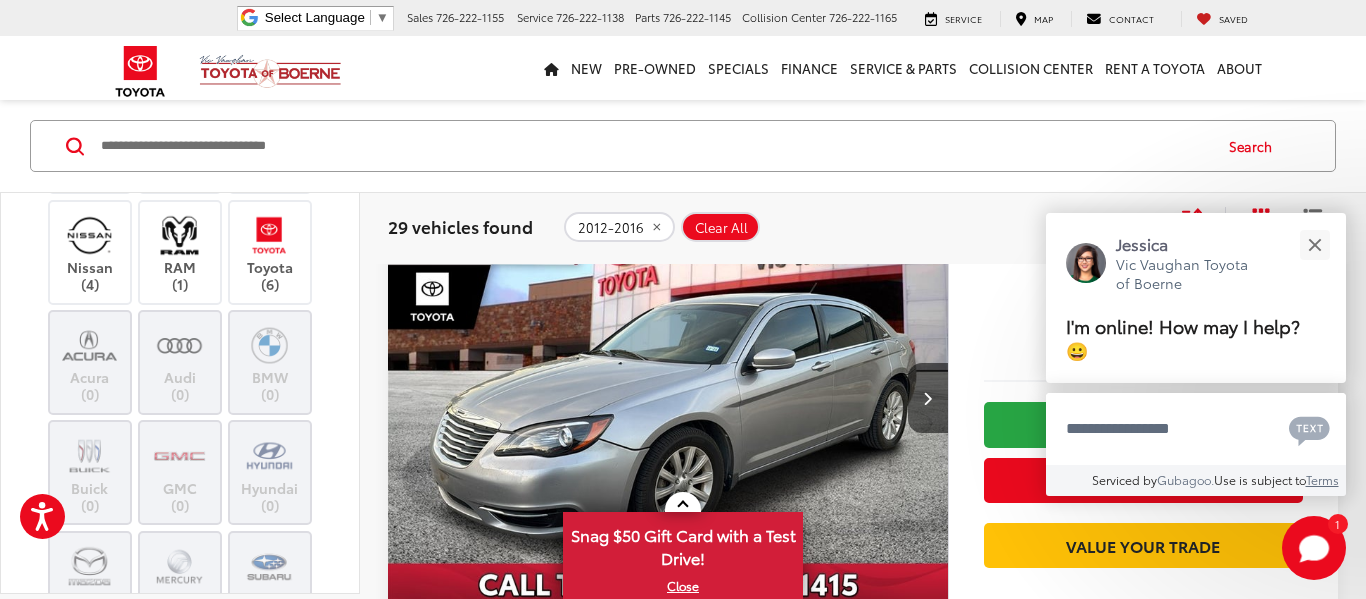 scroll, scrollTop: 416, scrollLeft: 0, axis: vertical 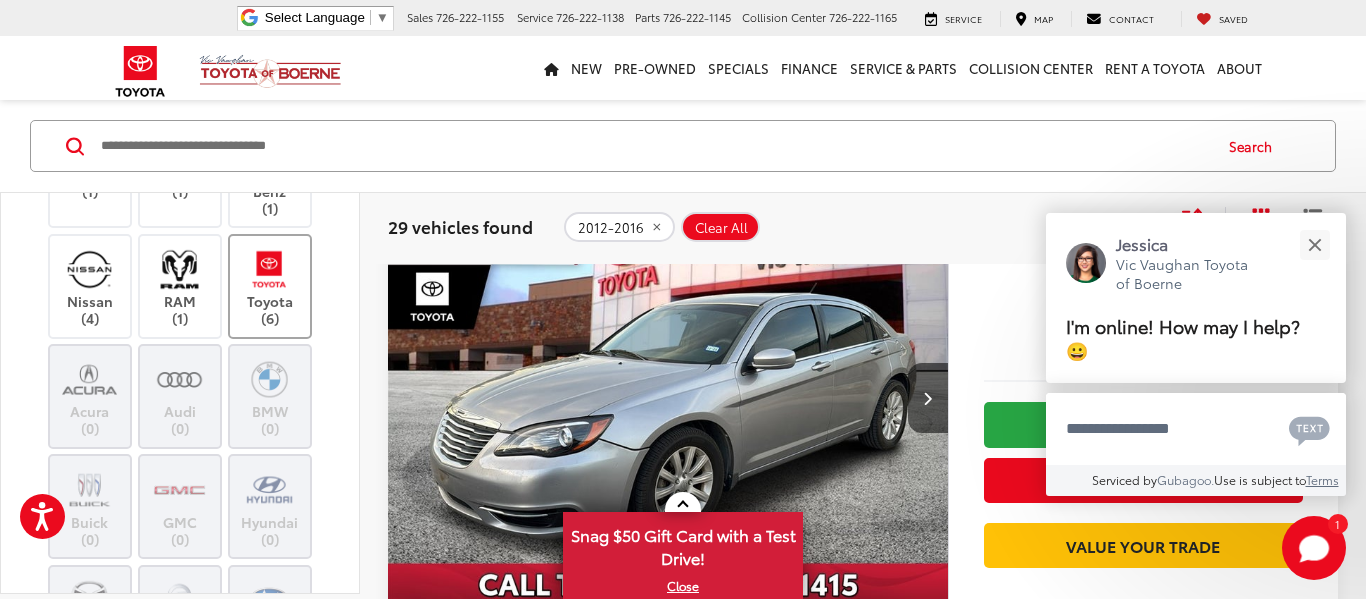 click at bounding box center (269, 269) 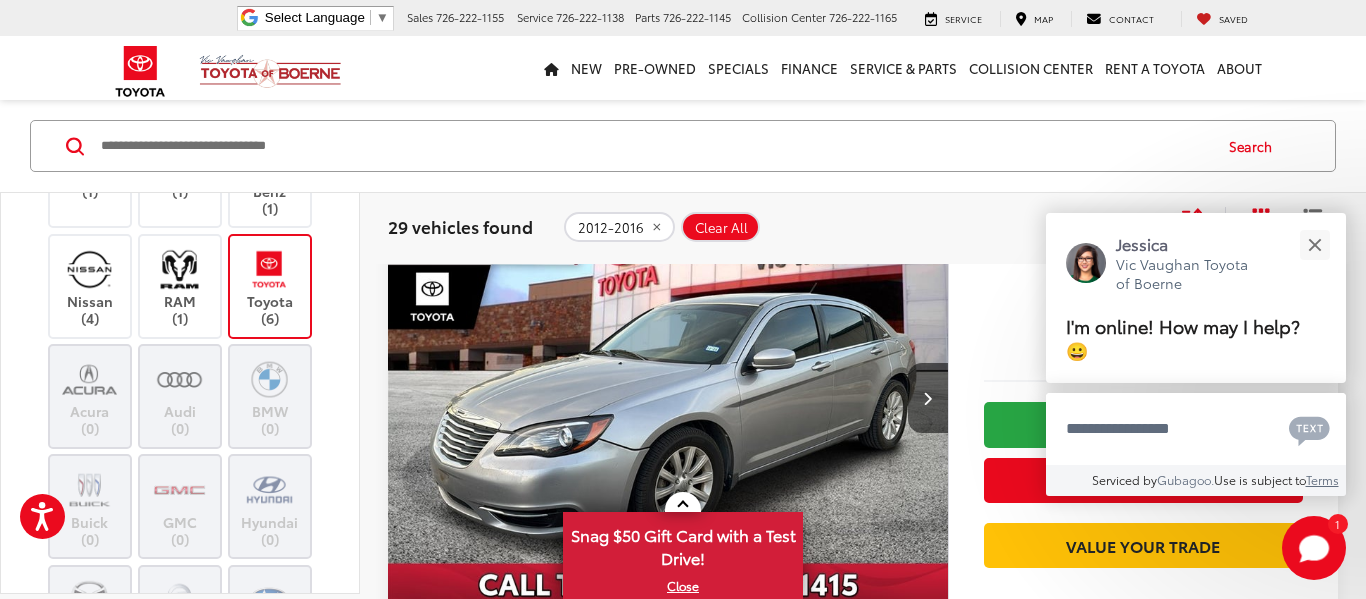 scroll, scrollTop: 98, scrollLeft: 0, axis: vertical 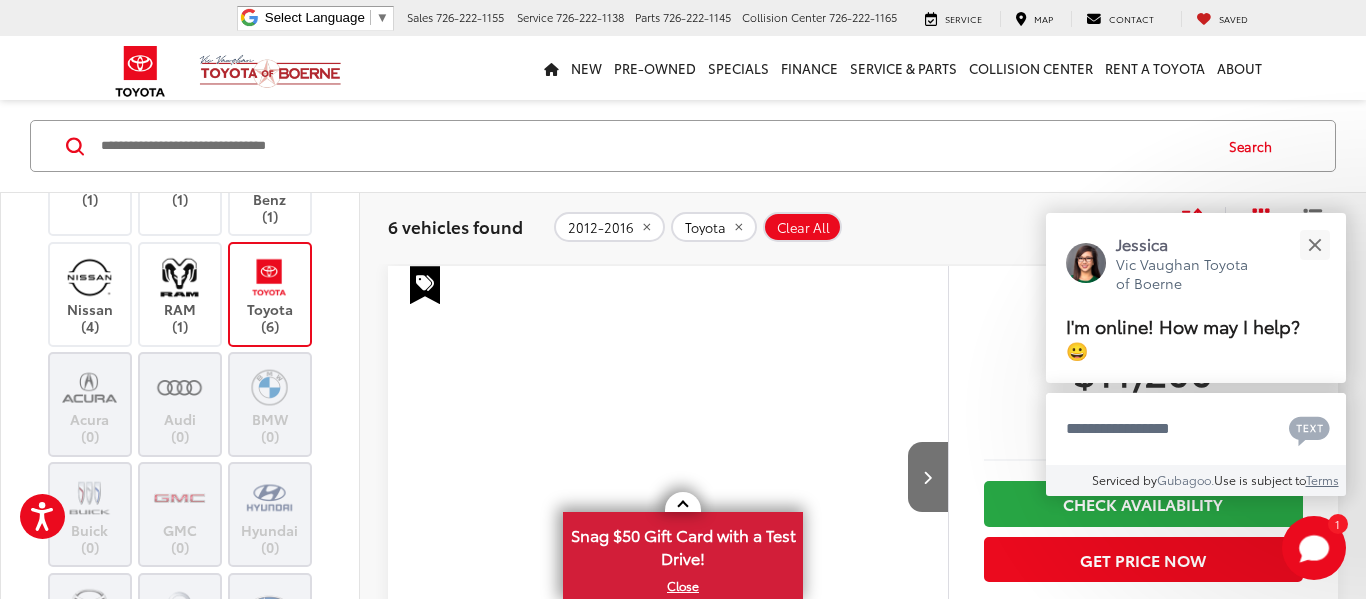 click on "Honda   (1)" at bounding box center (180, 128) 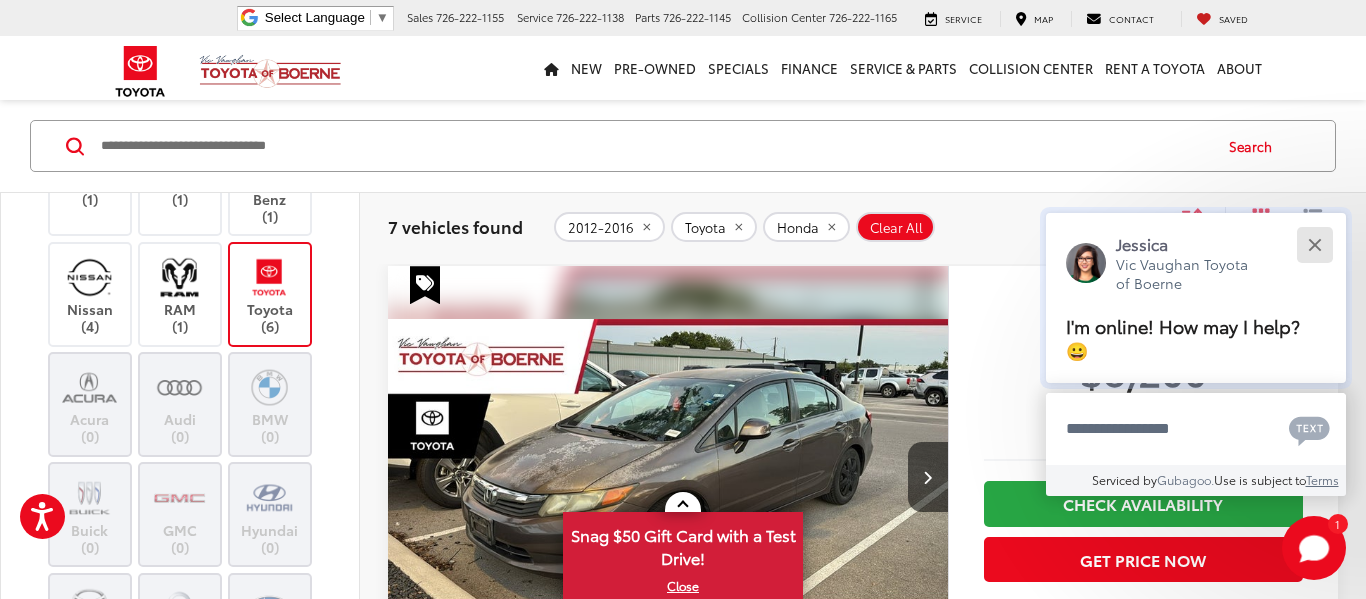 click at bounding box center (1314, 244) 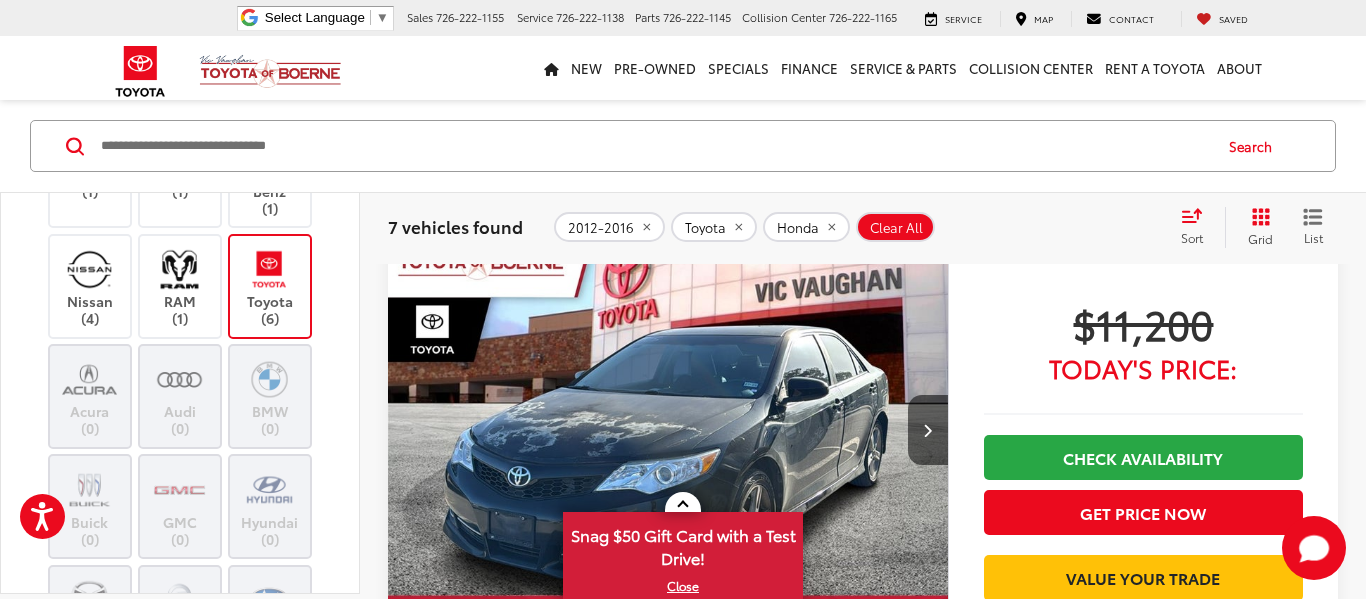 scroll, scrollTop: 954, scrollLeft: 0, axis: vertical 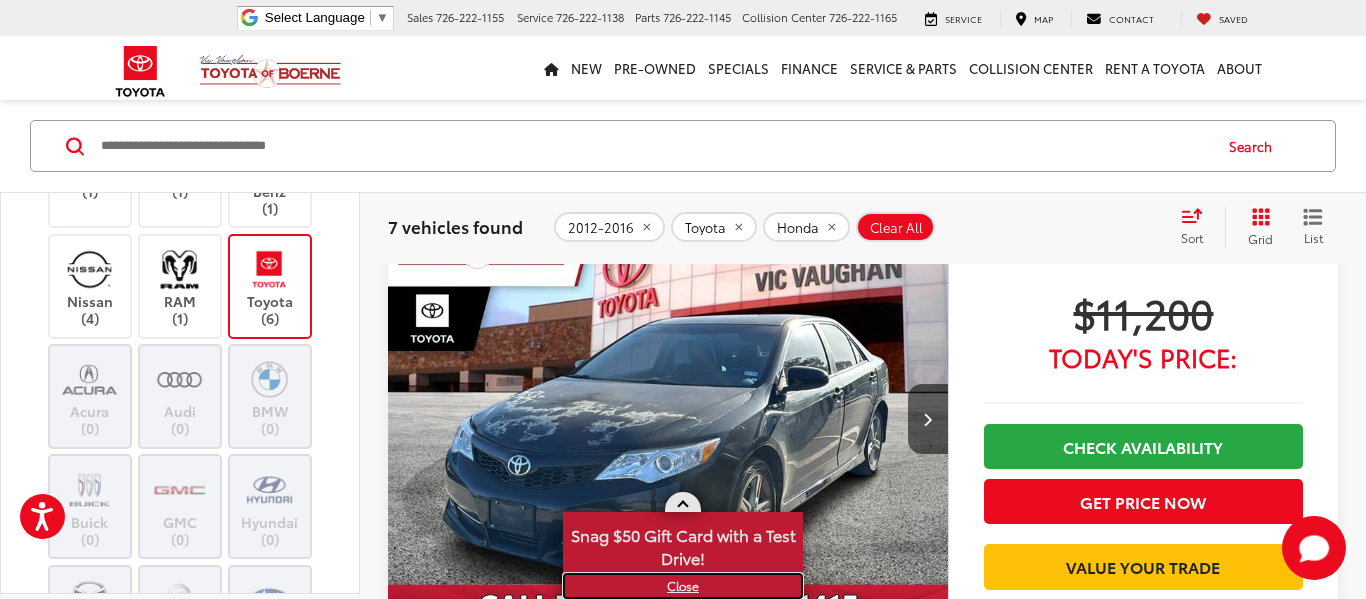 click on "X" at bounding box center (683, 586) 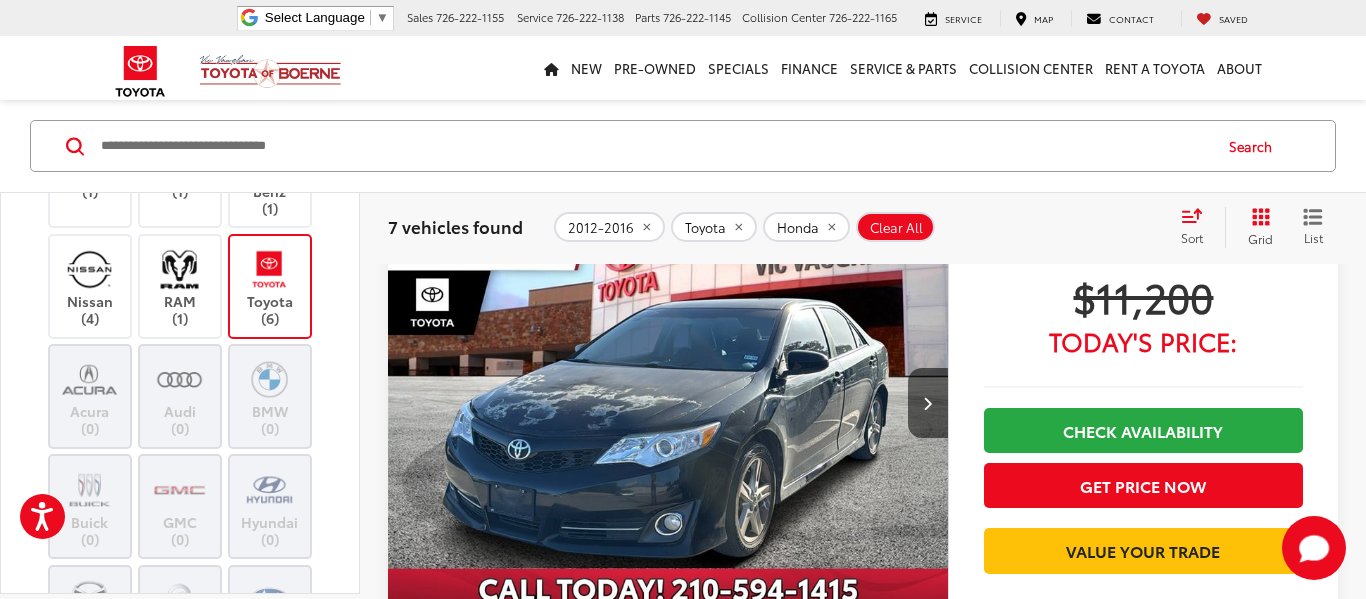 scroll, scrollTop: 969, scrollLeft: 0, axis: vertical 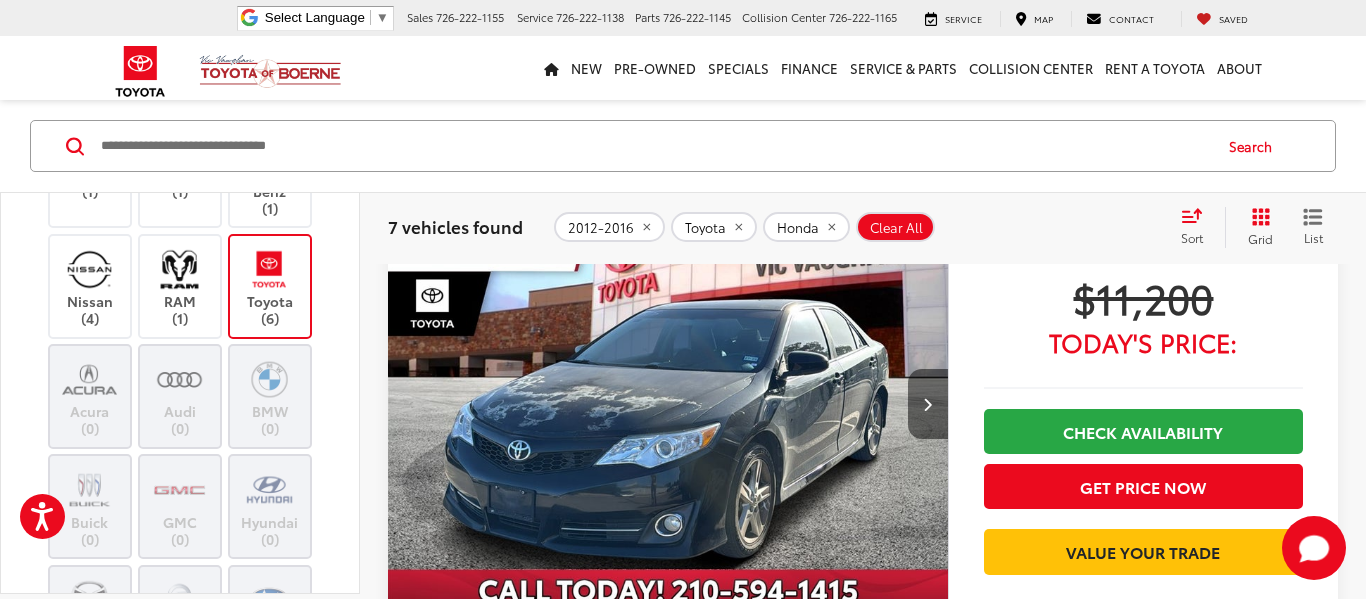 click at bounding box center [928, 404] 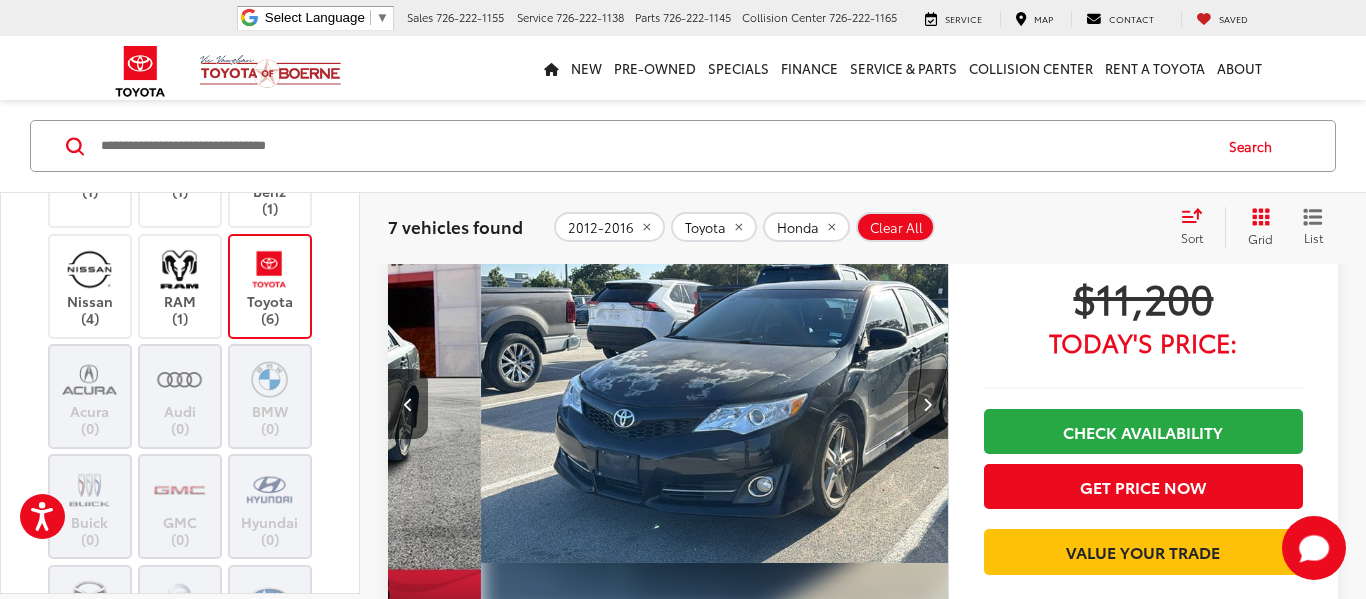 scroll, scrollTop: 0, scrollLeft: 563, axis: horizontal 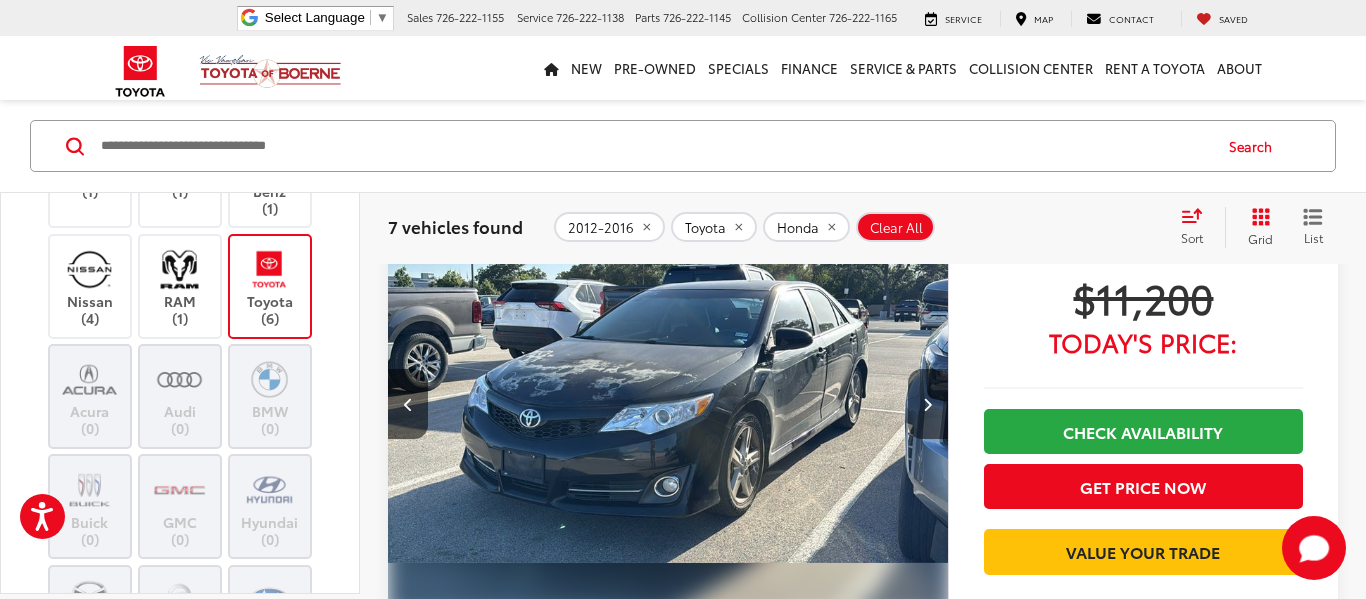 click at bounding box center [928, 404] 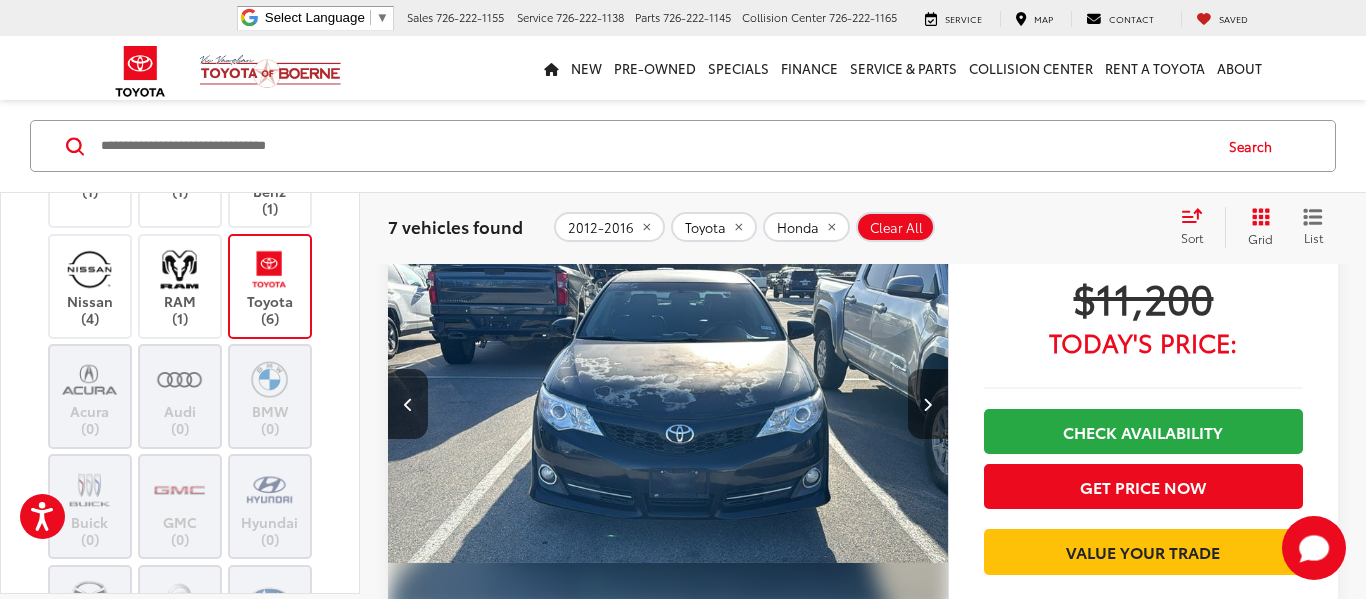 click at bounding box center [928, 404] 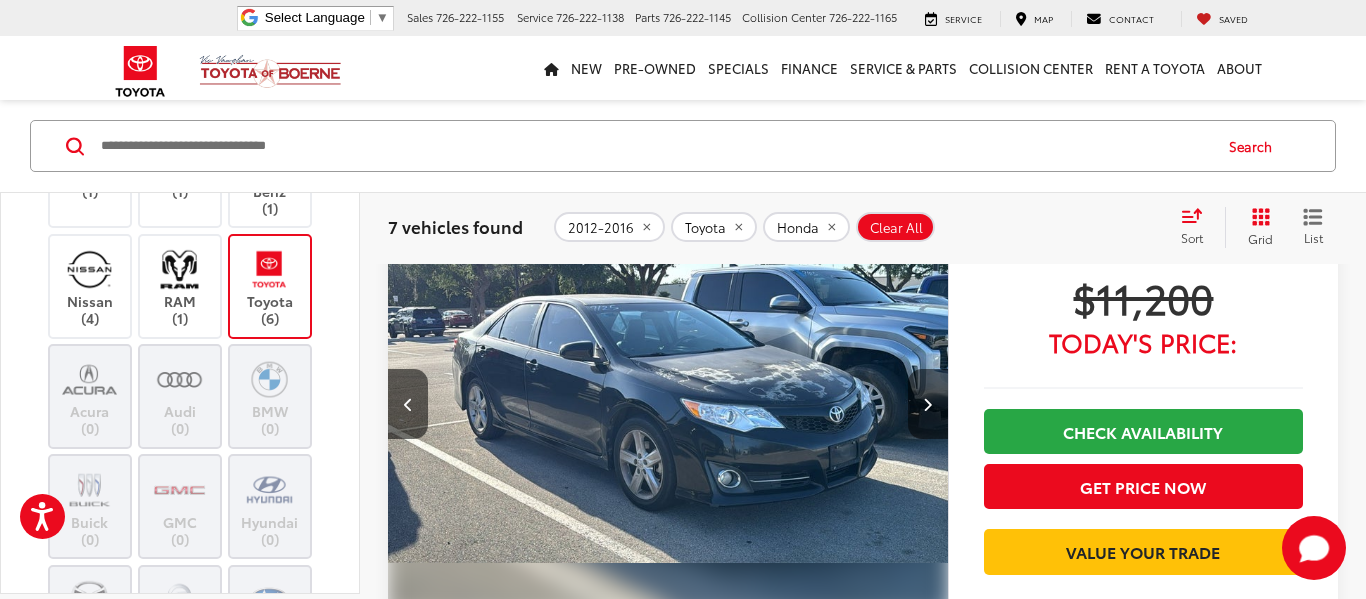 click at bounding box center [928, 404] 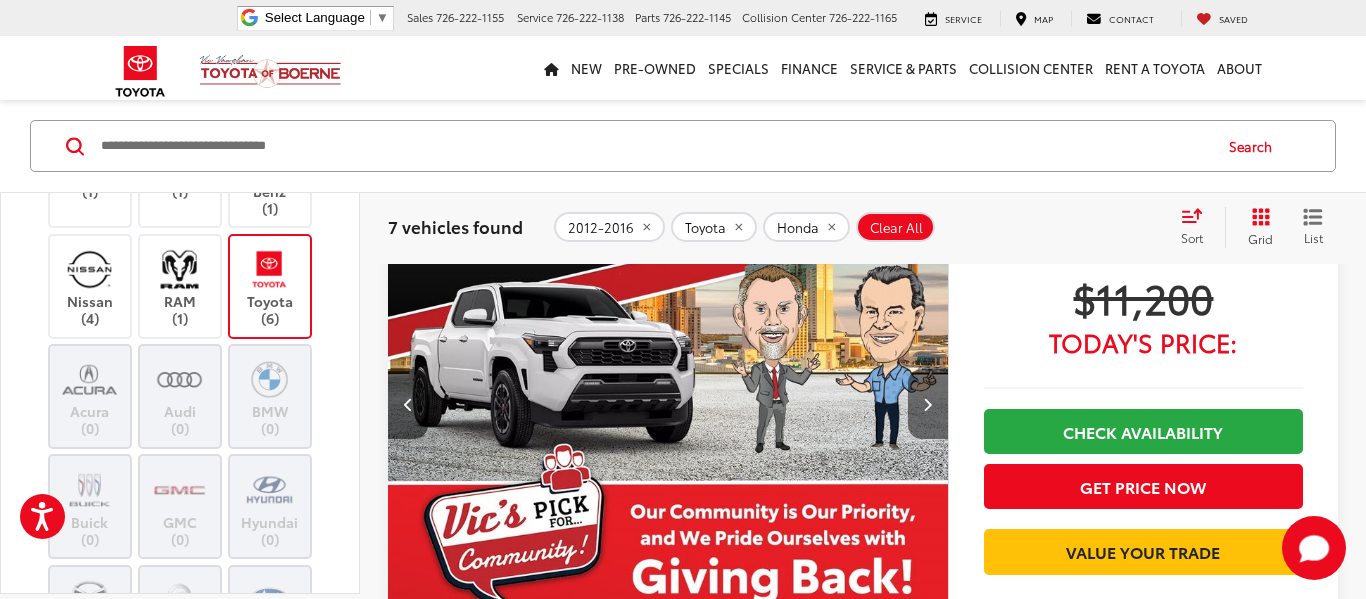 click at bounding box center [928, 404] 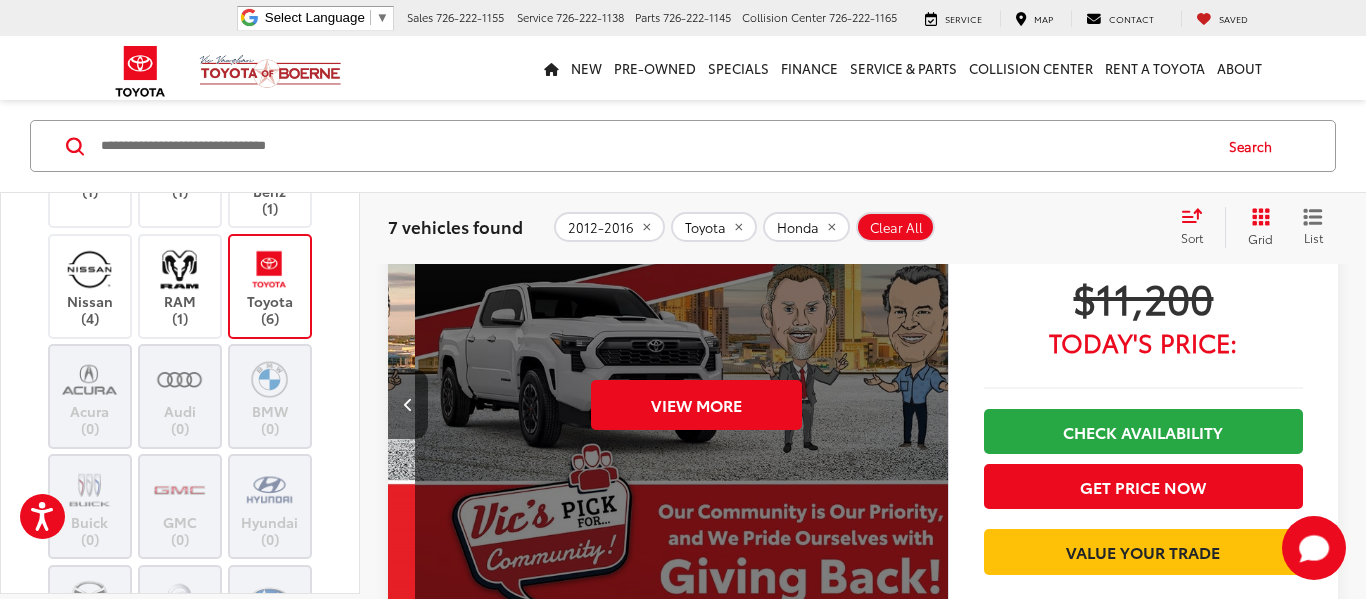 scroll, scrollTop: 0, scrollLeft: 2815, axis: horizontal 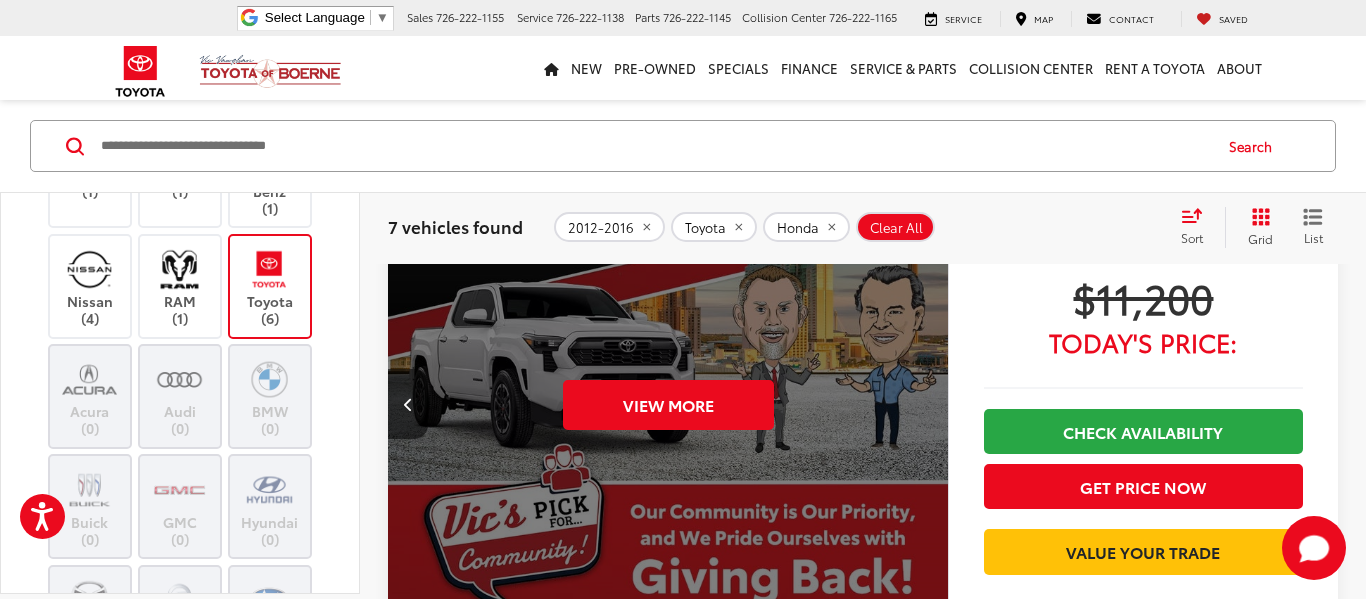 click on "View More" at bounding box center (668, 405) 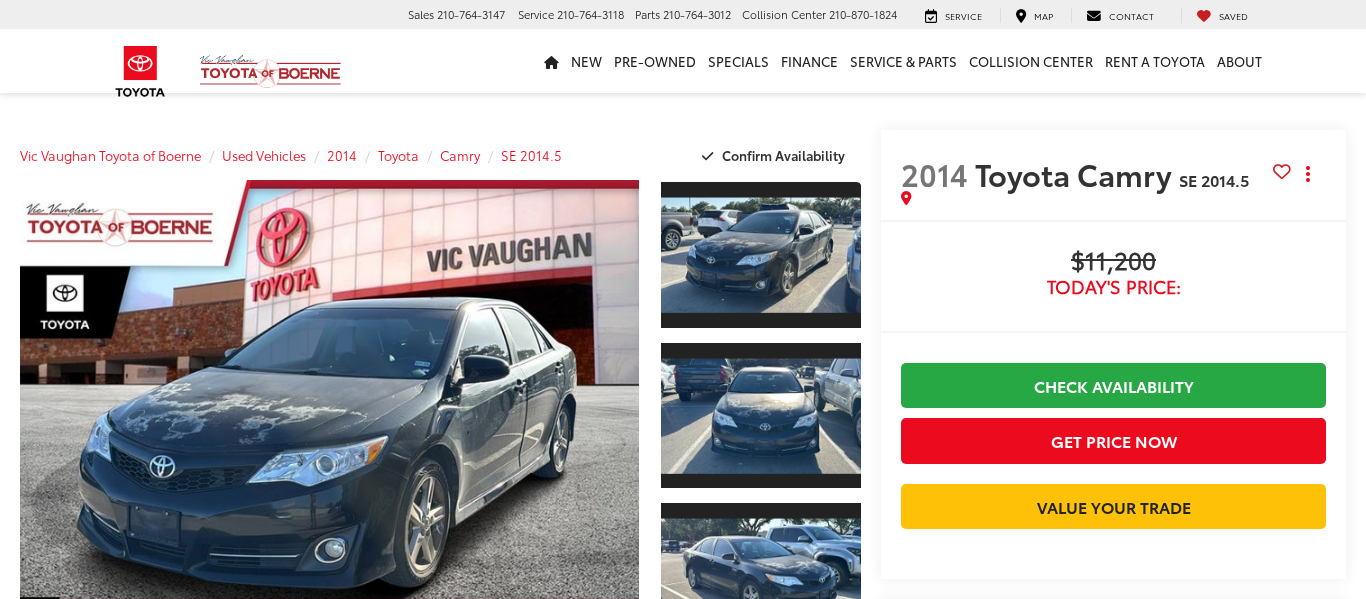 scroll, scrollTop: 1300, scrollLeft: 0, axis: vertical 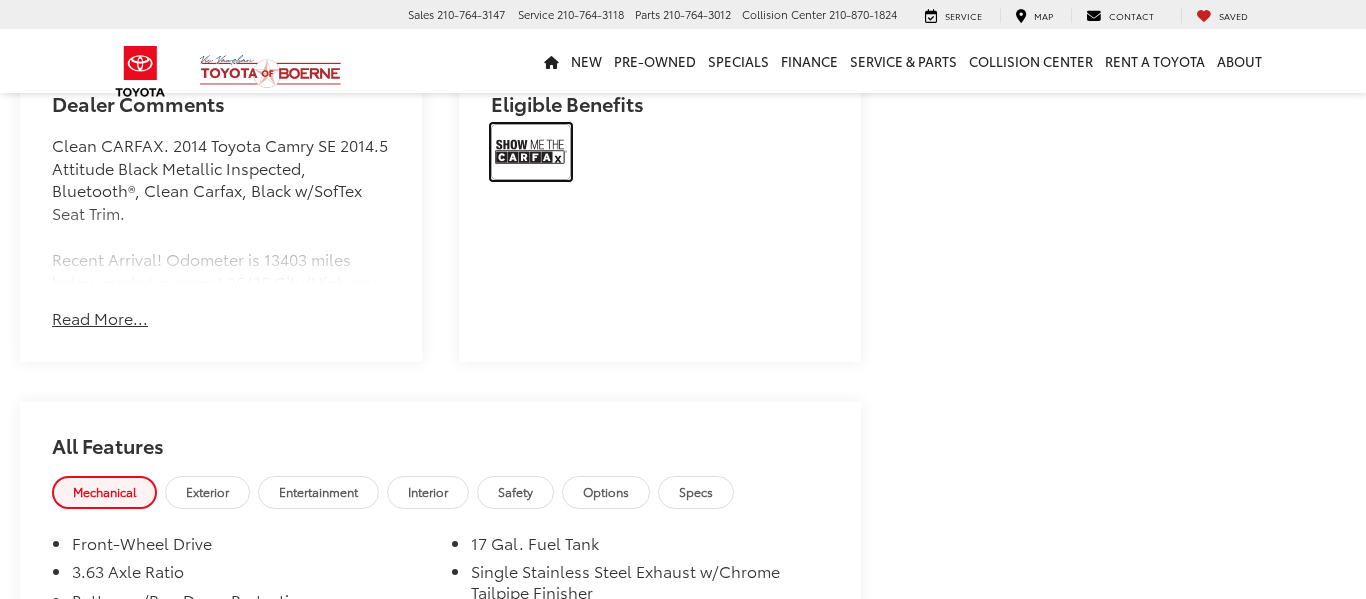 click at bounding box center (531, 152) 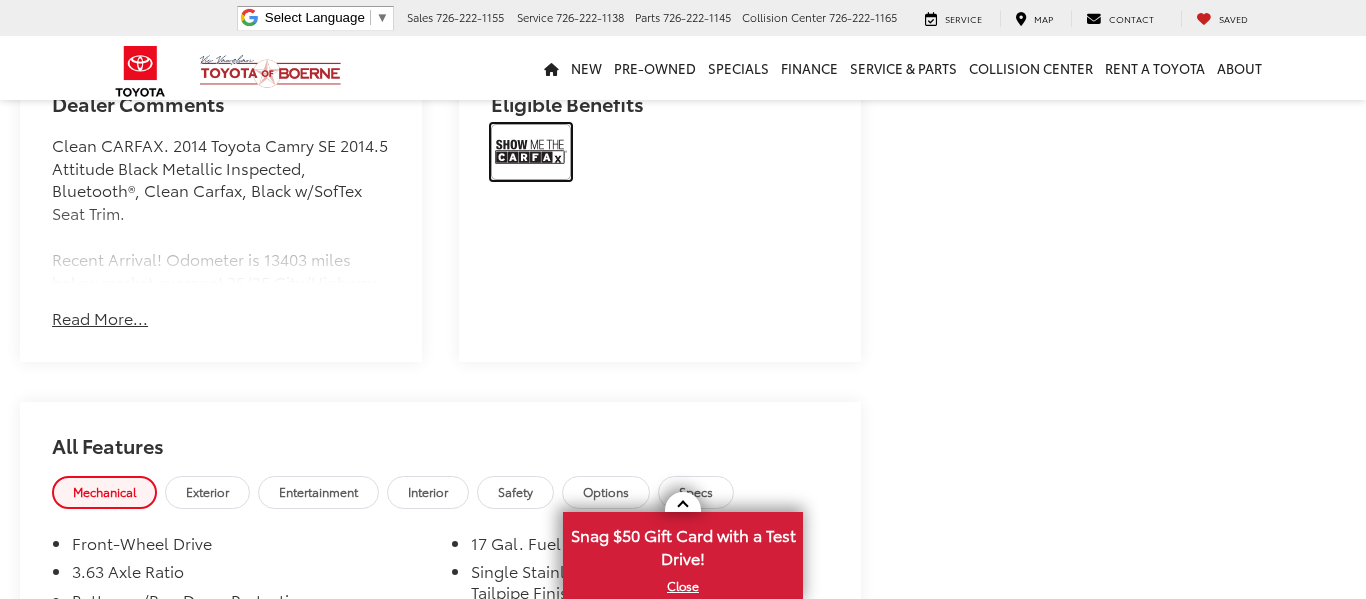scroll, scrollTop: 1300, scrollLeft: 0, axis: vertical 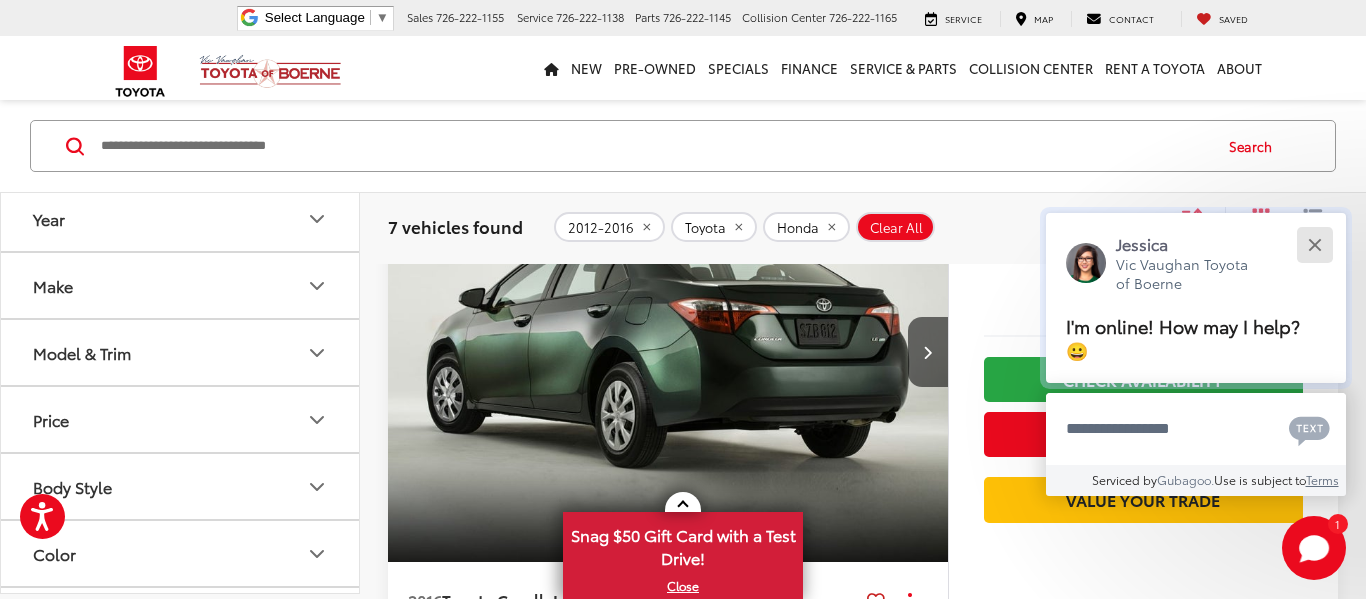 click at bounding box center [1314, 244] 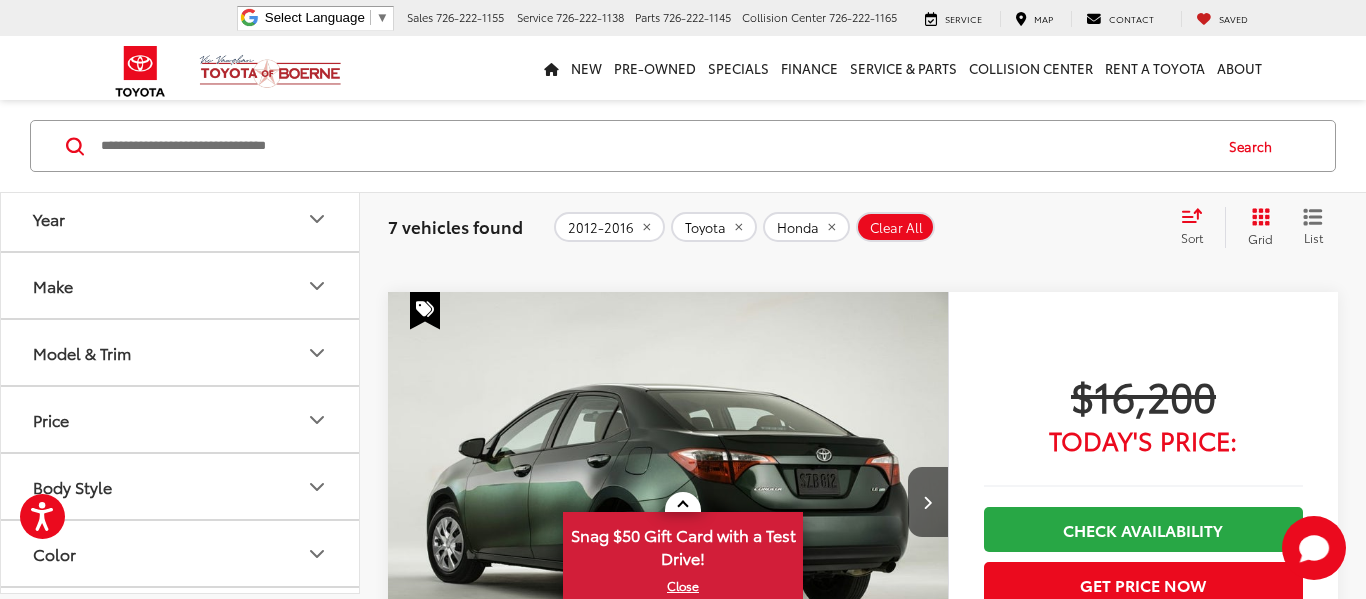 scroll, scrollTop: 2473, scrollLeft: 0, axis: vertical 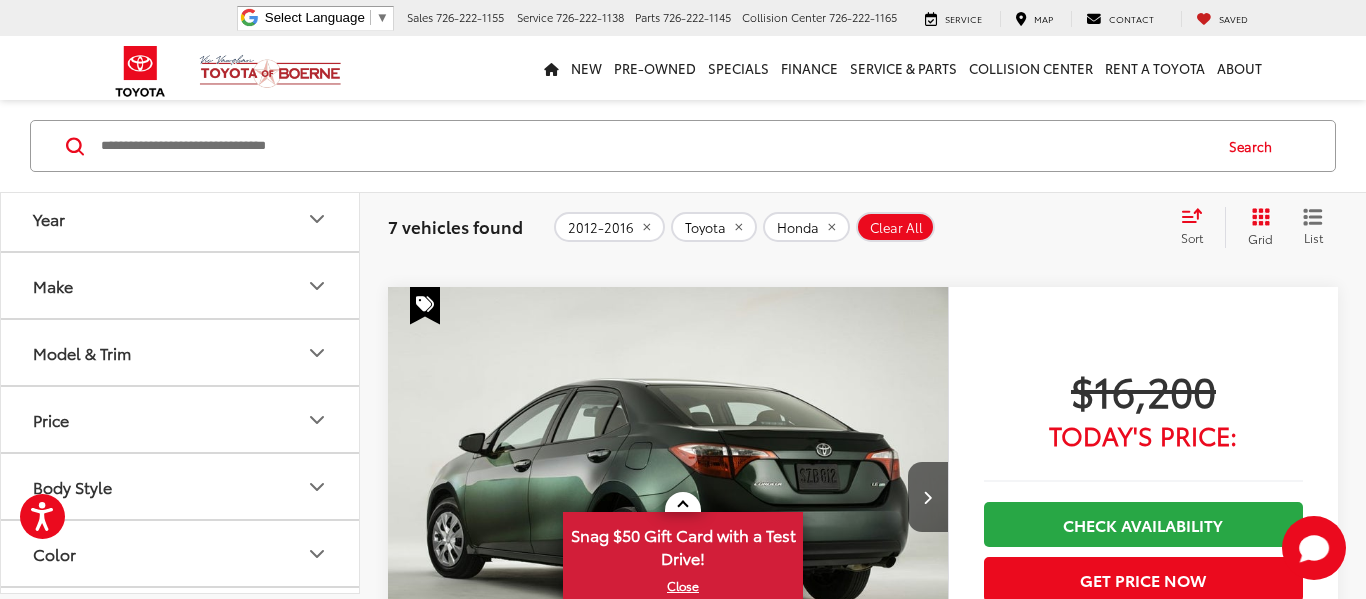 click at bounding box center [668, 498] 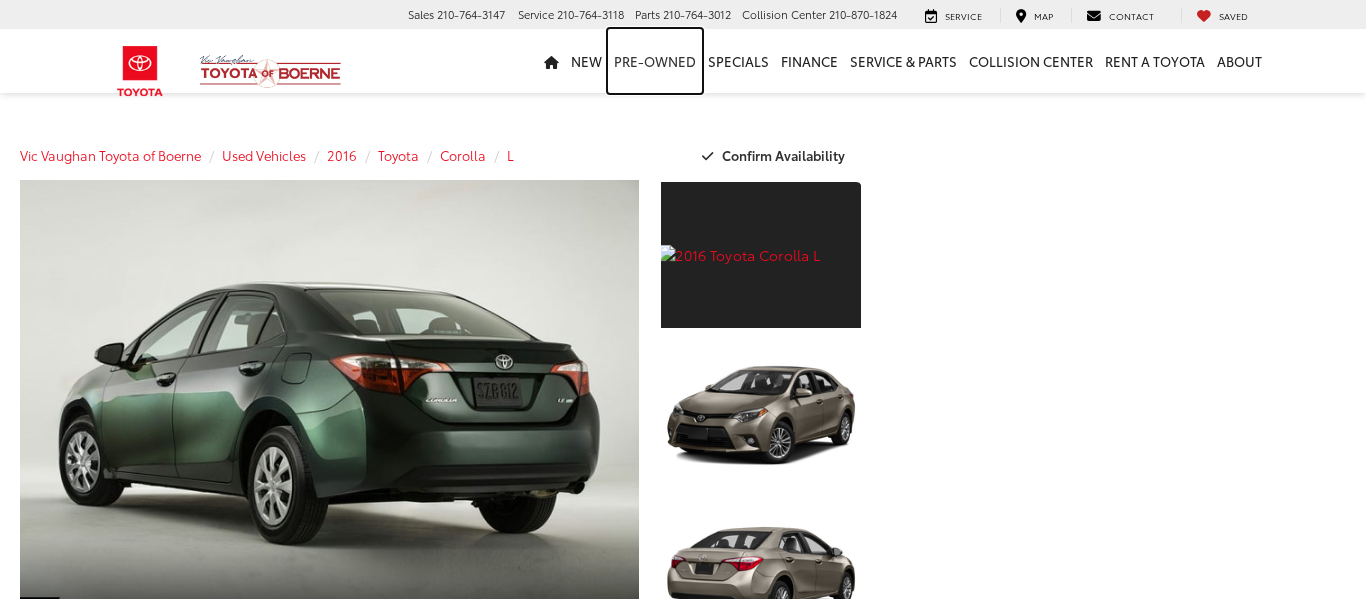 click on "Pre-Owned" at bounding box center [655, 61] 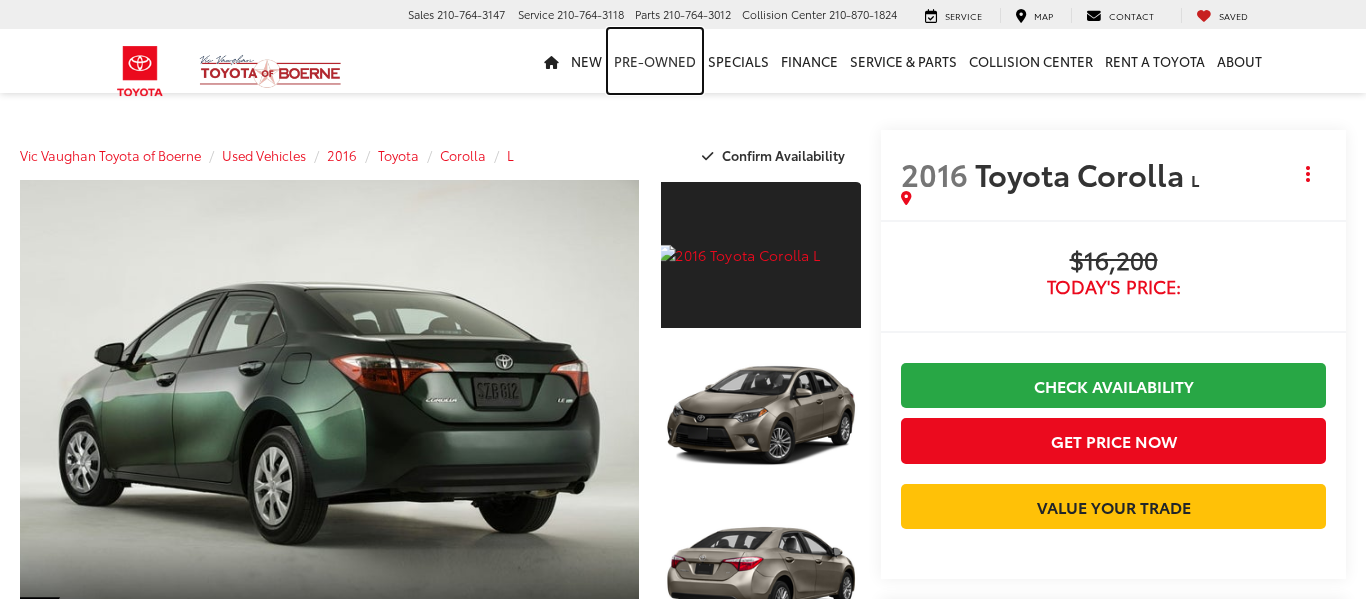 scroll, scrollTop: 0, scrollLeft: 0, axis: both 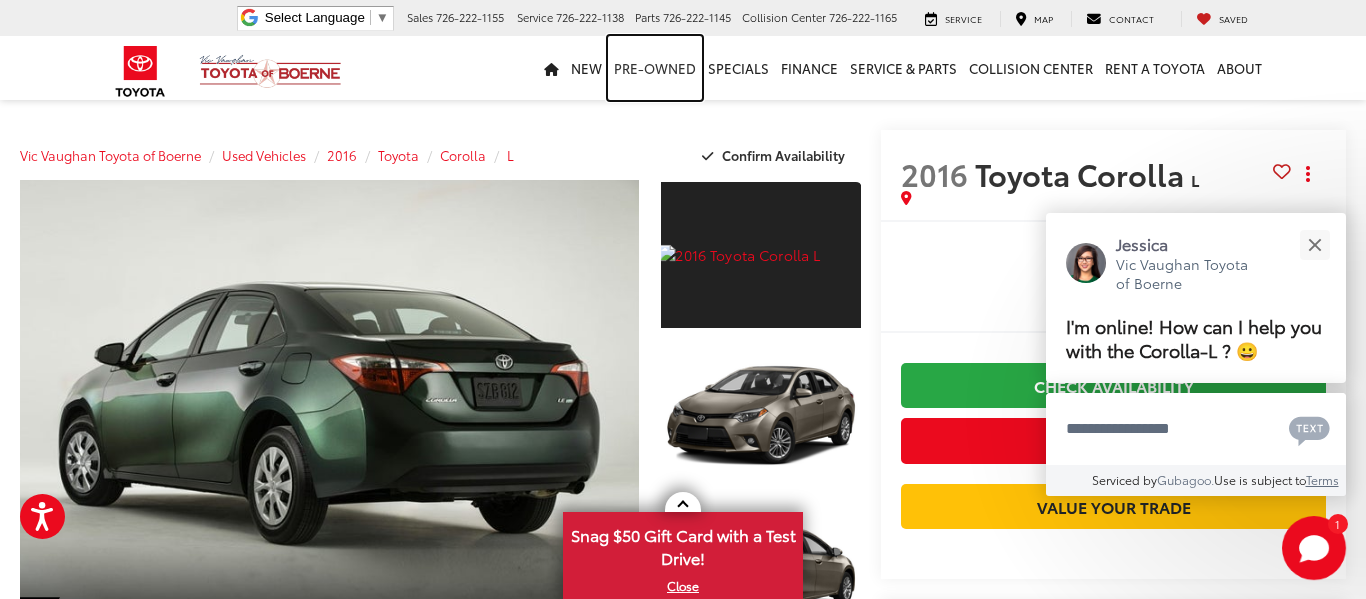 click on "Pre-Owned" at bounding box center (655, 68) 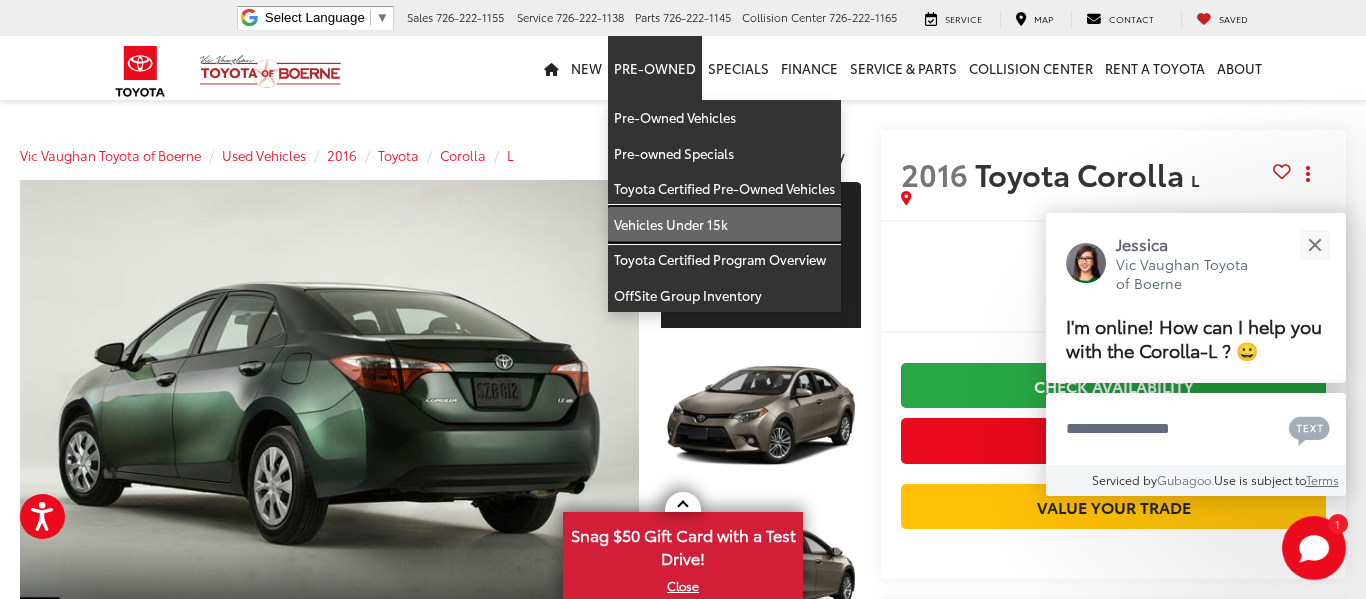 click on "Vehicles Under 15k" at bounding box center [724, 225] 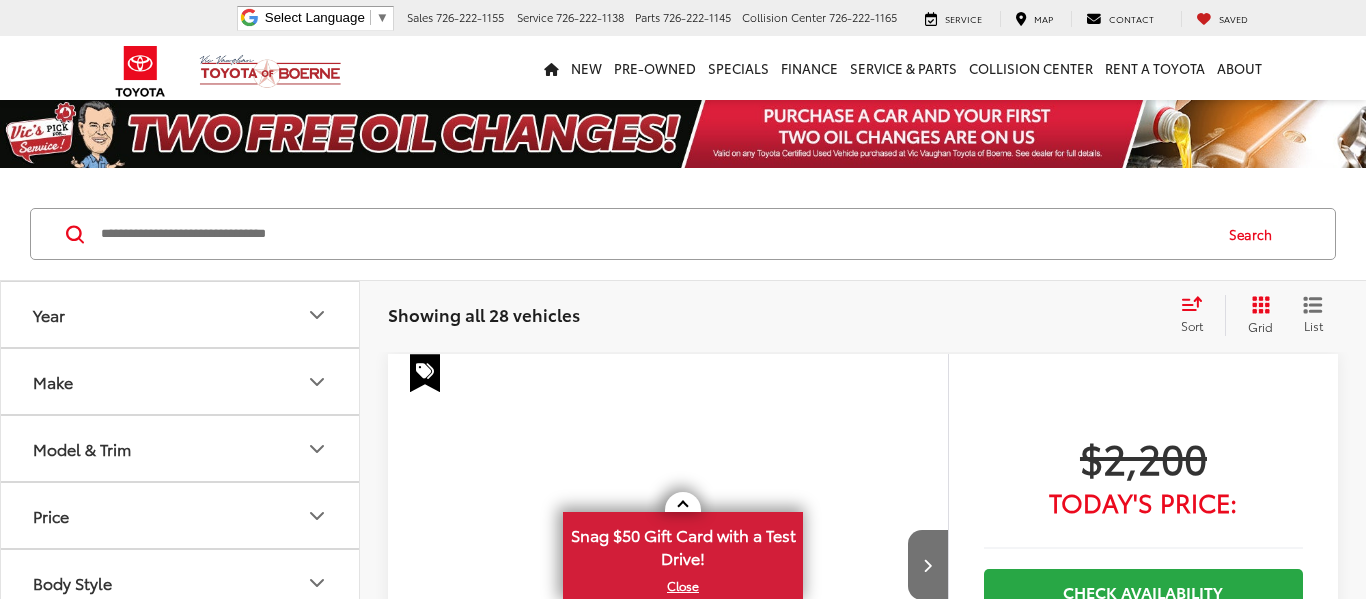 scroll, scrollTop: 1, scrollLeft: 0, axis: vertical 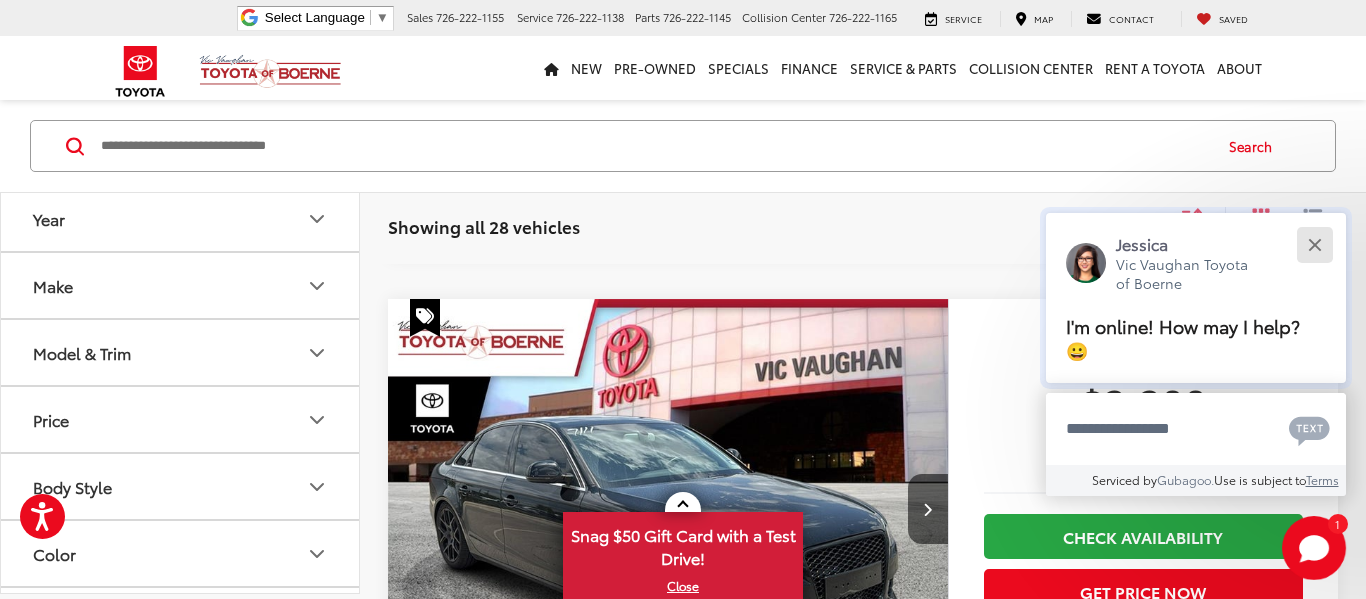 click at bounding box center (1314, 244) 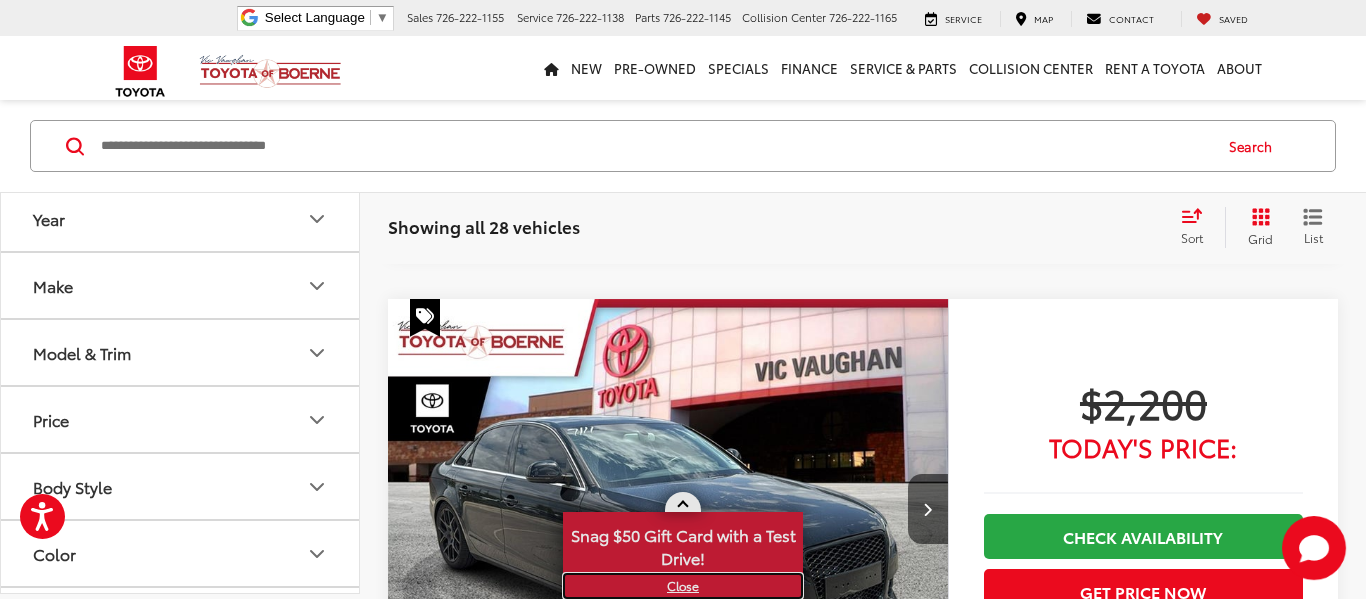 click on "X" at bounding box center [683, 586] 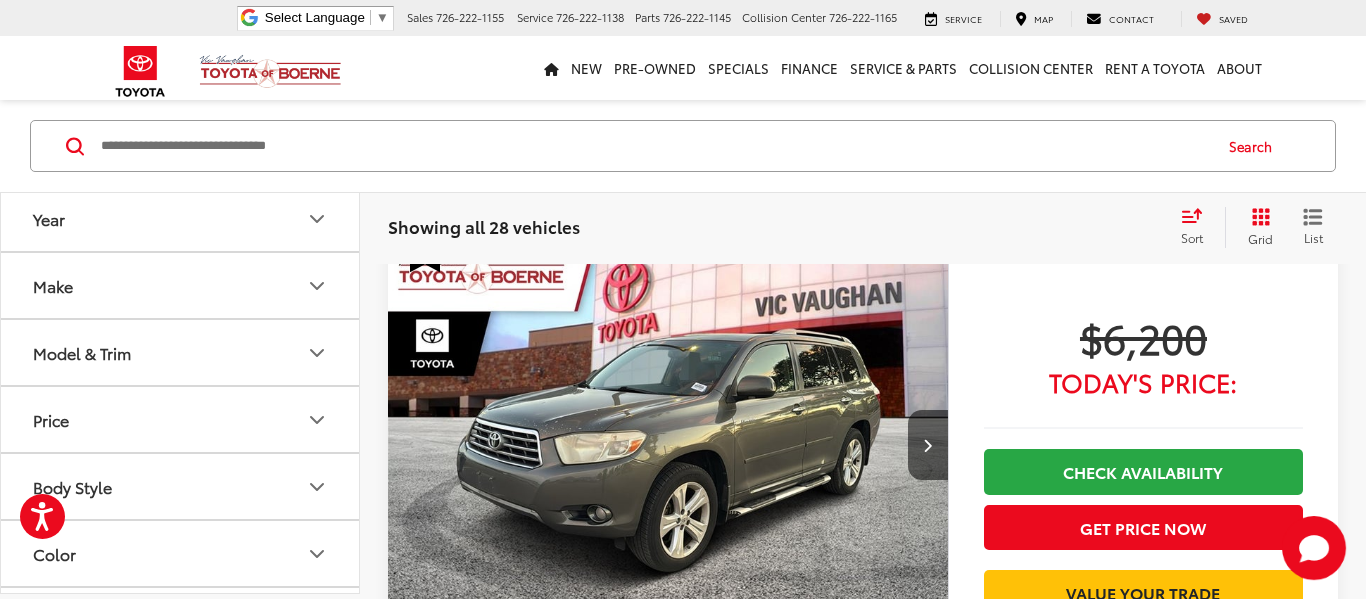 scroll, scrollTop: 9108, scrollLeft: 0, axis: vertical 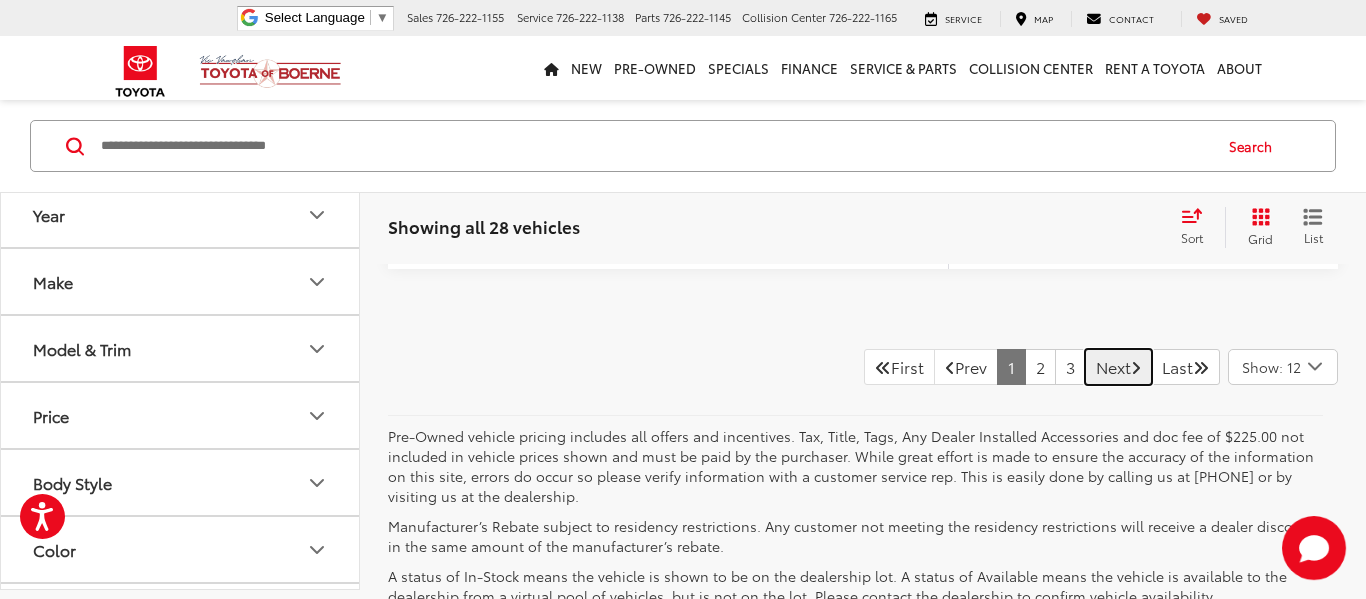 click on "Next" at bounding box center [1118, 367] 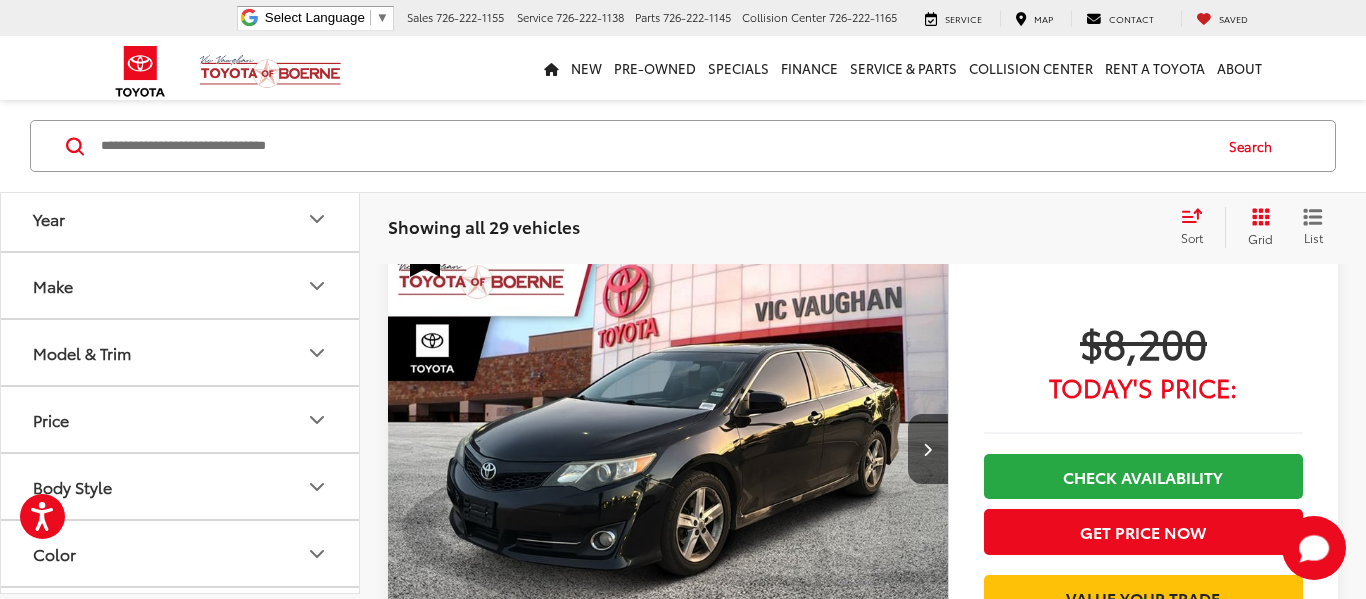 scroll, scrollTop: 3808, scrollLeft: 0, axis: vertical 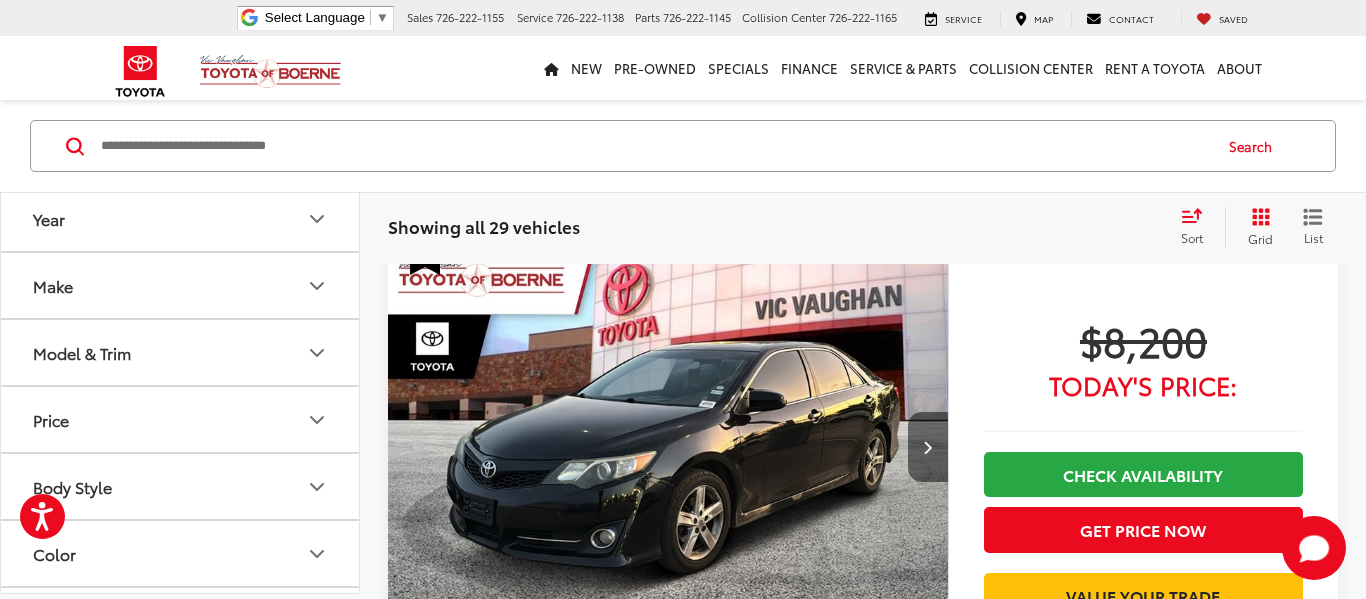 click at bounding box center (928, 447) 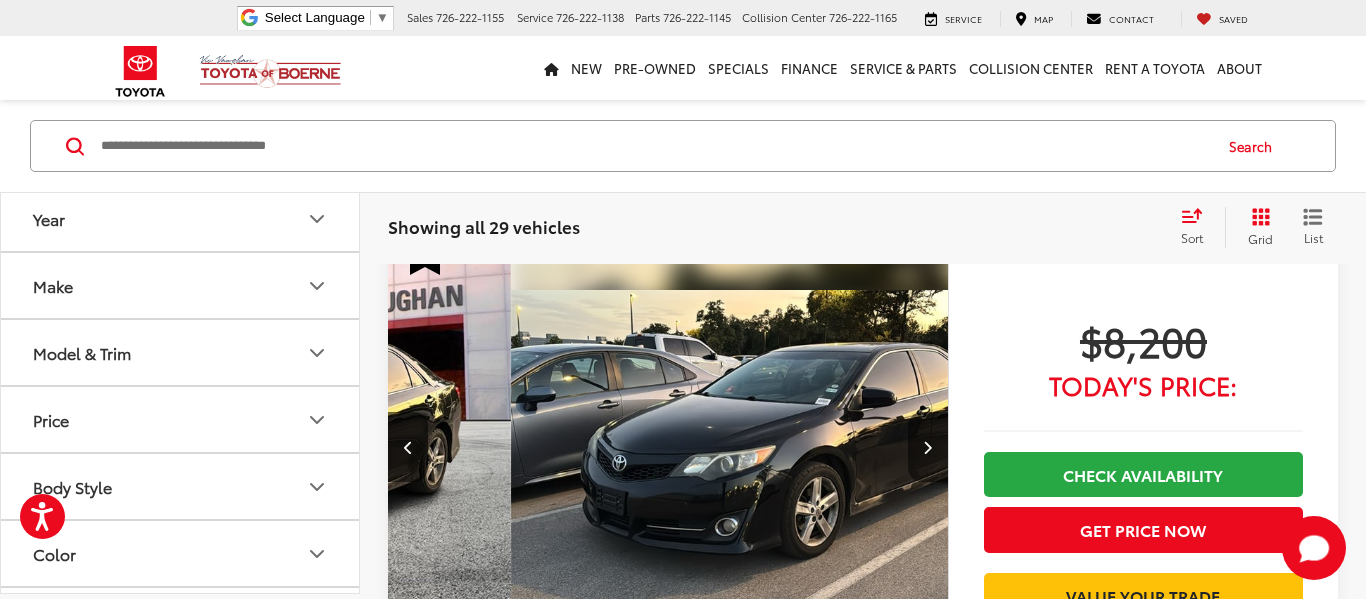 scroll, scrollTop: 0, scrollLeft: 563, axis: horizontal 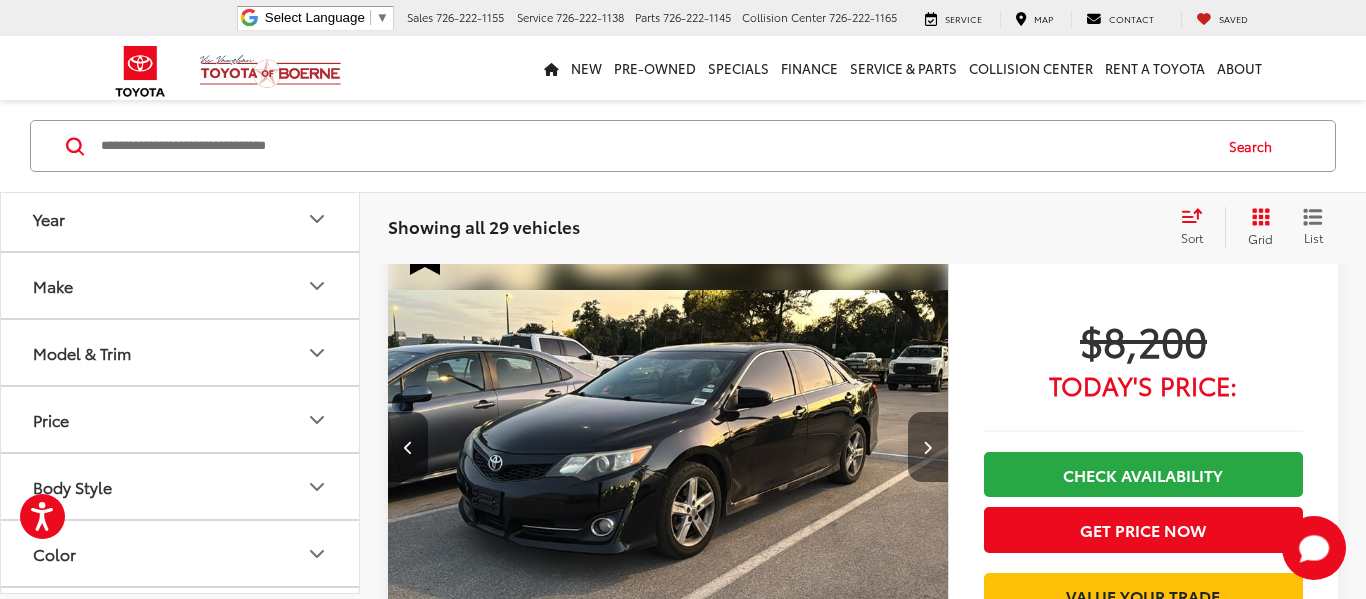 click at bounding box center (928, 447) 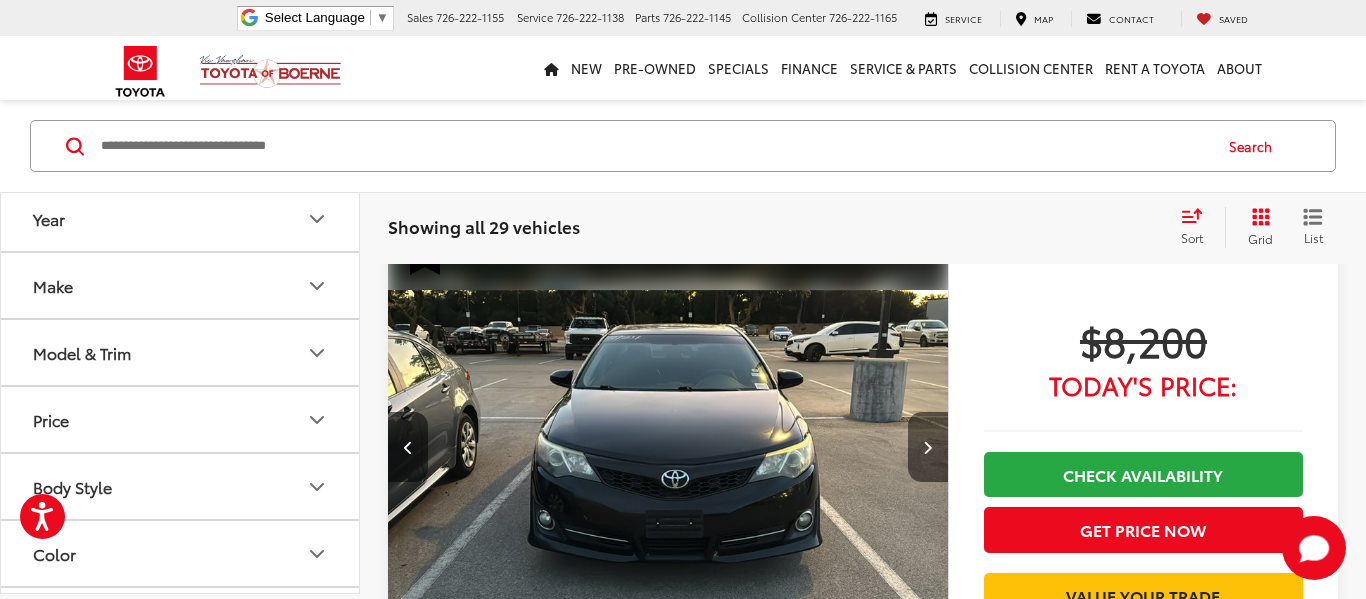 click at bounding box center [928, 447] 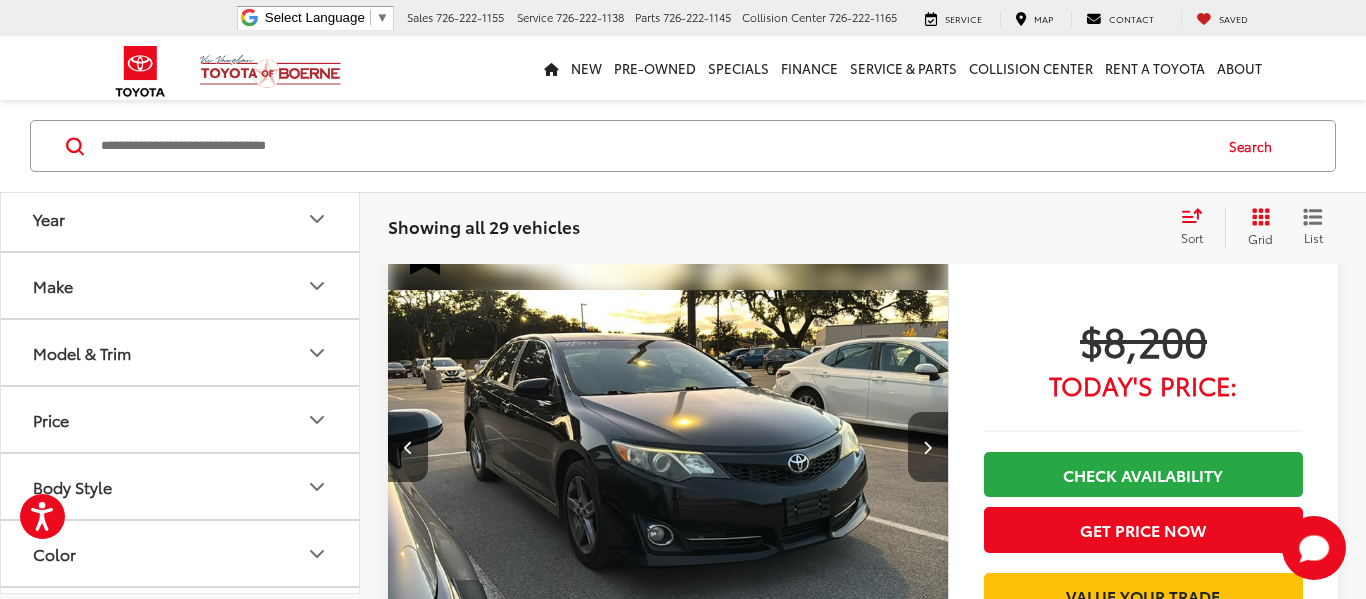 click at bounding box center (928, 447) 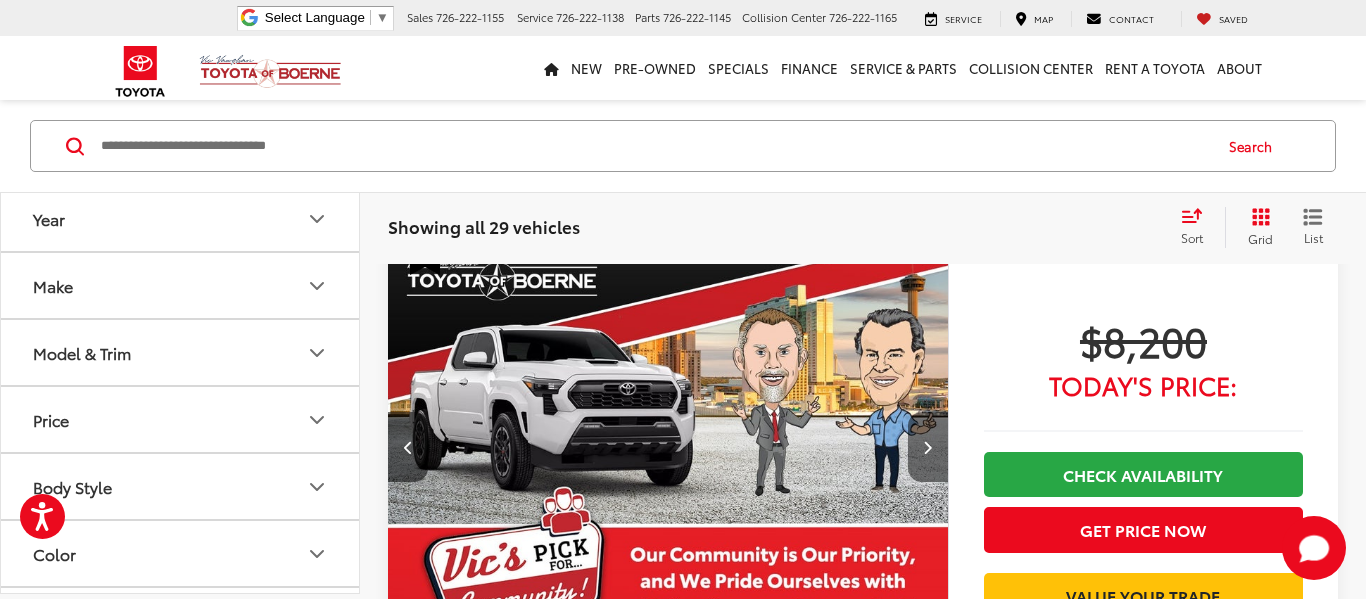 click at bounding box center (928, 447) 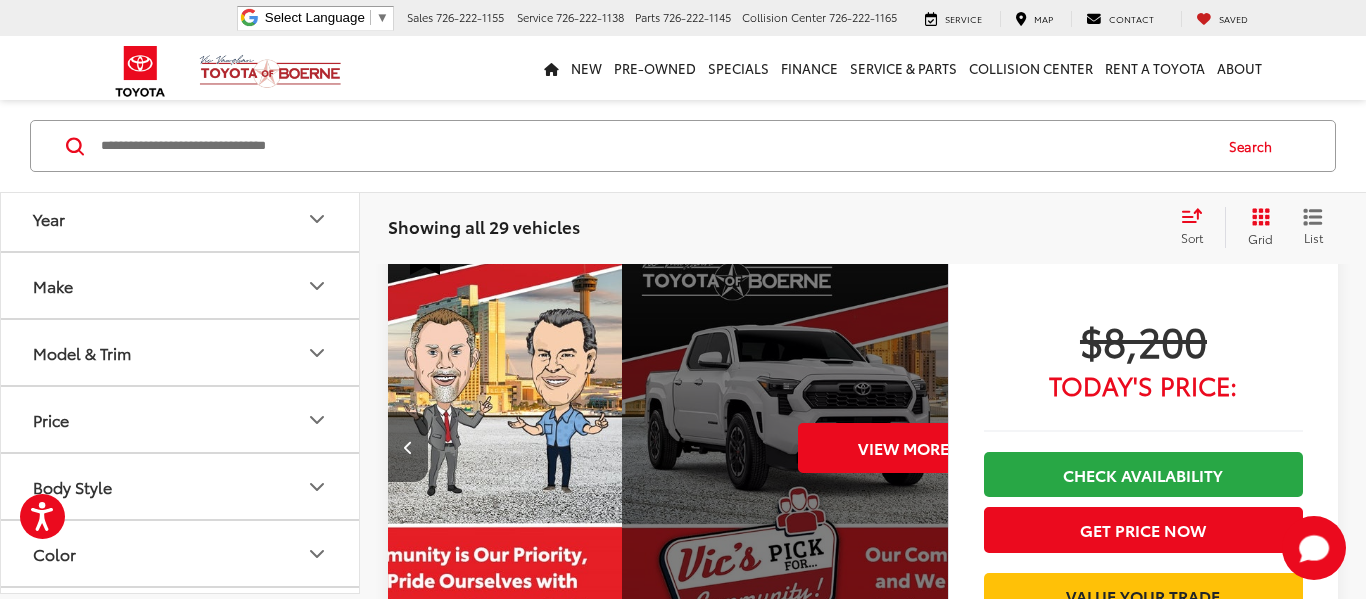 scroll, scrollTop: 0, scrollLeft: 2815, axis: horizontal 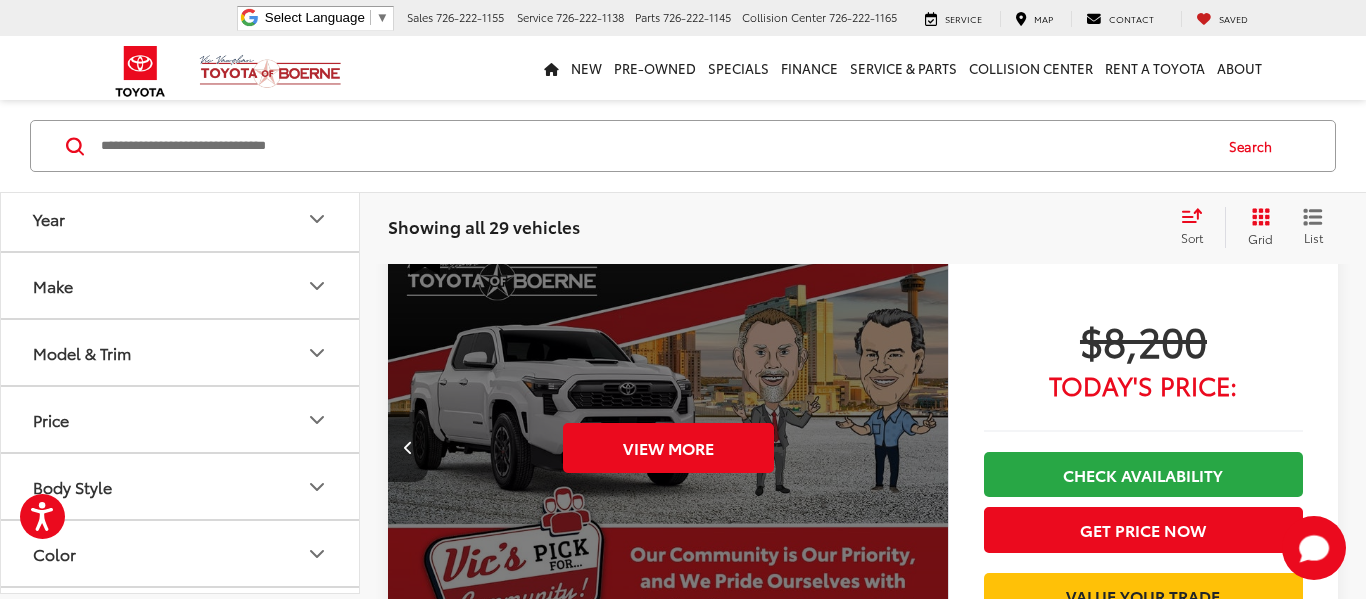 click on "View More" at bounding box center (668, 448) 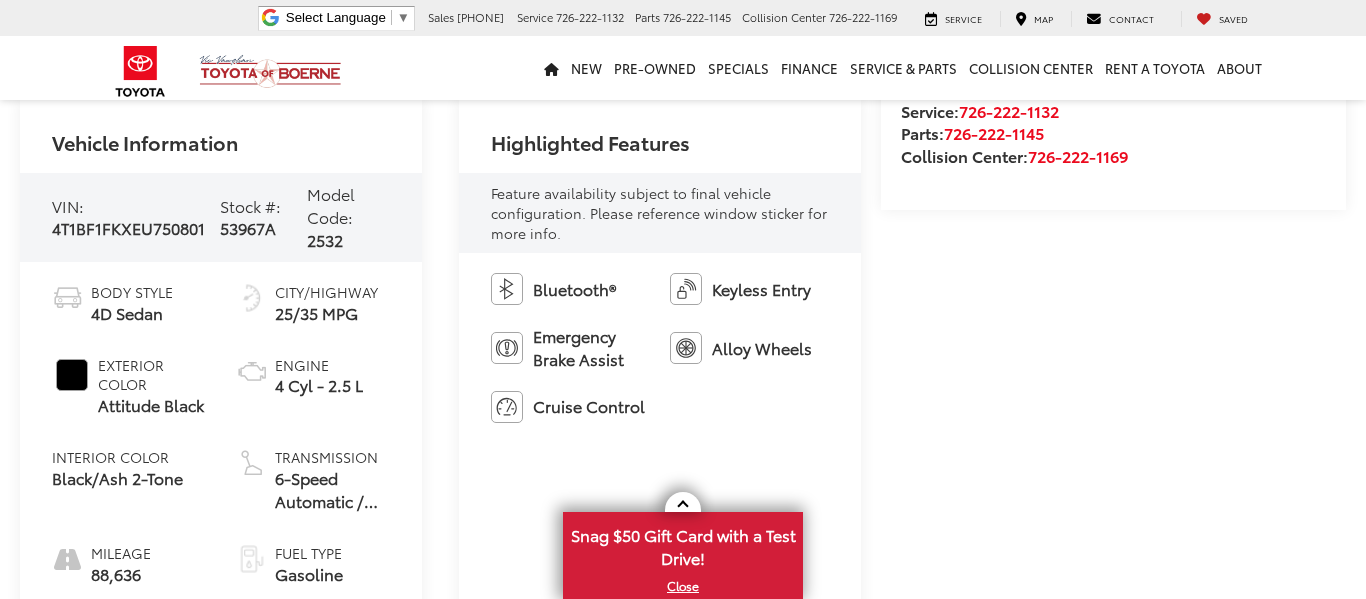 scroll, scrollTop: 671, scrollLeft: 0, axis: vertical 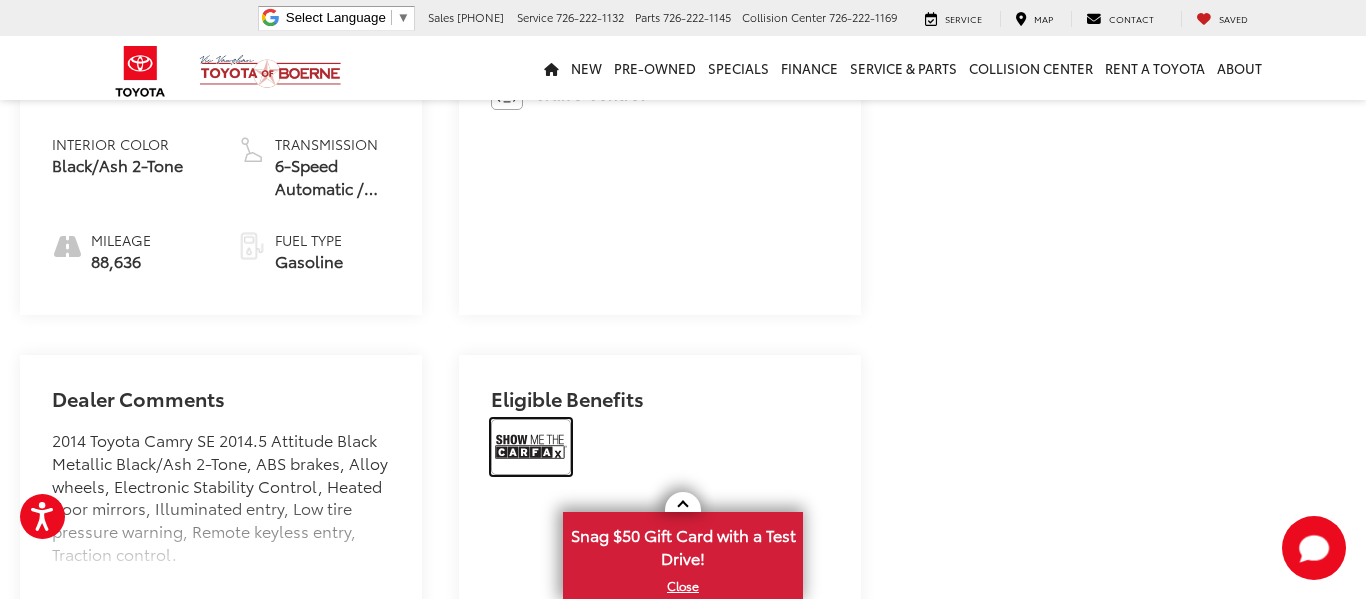 click at bounding box center [531, 447] 